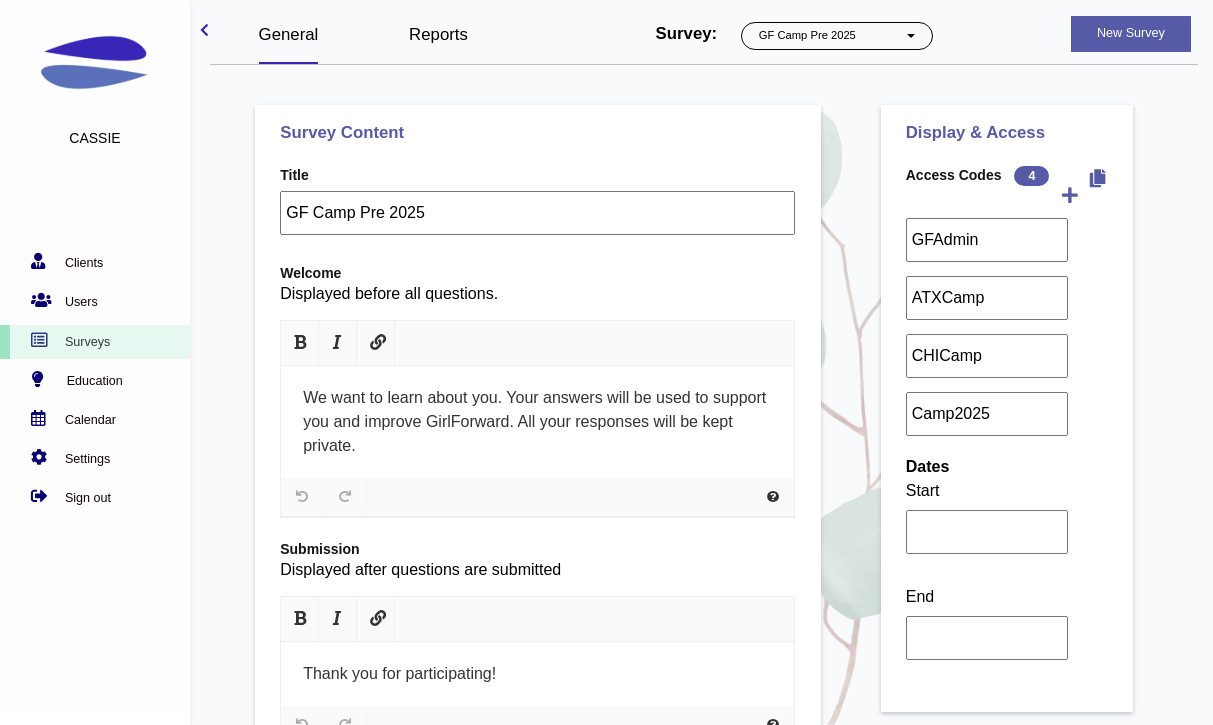 select on "1062" 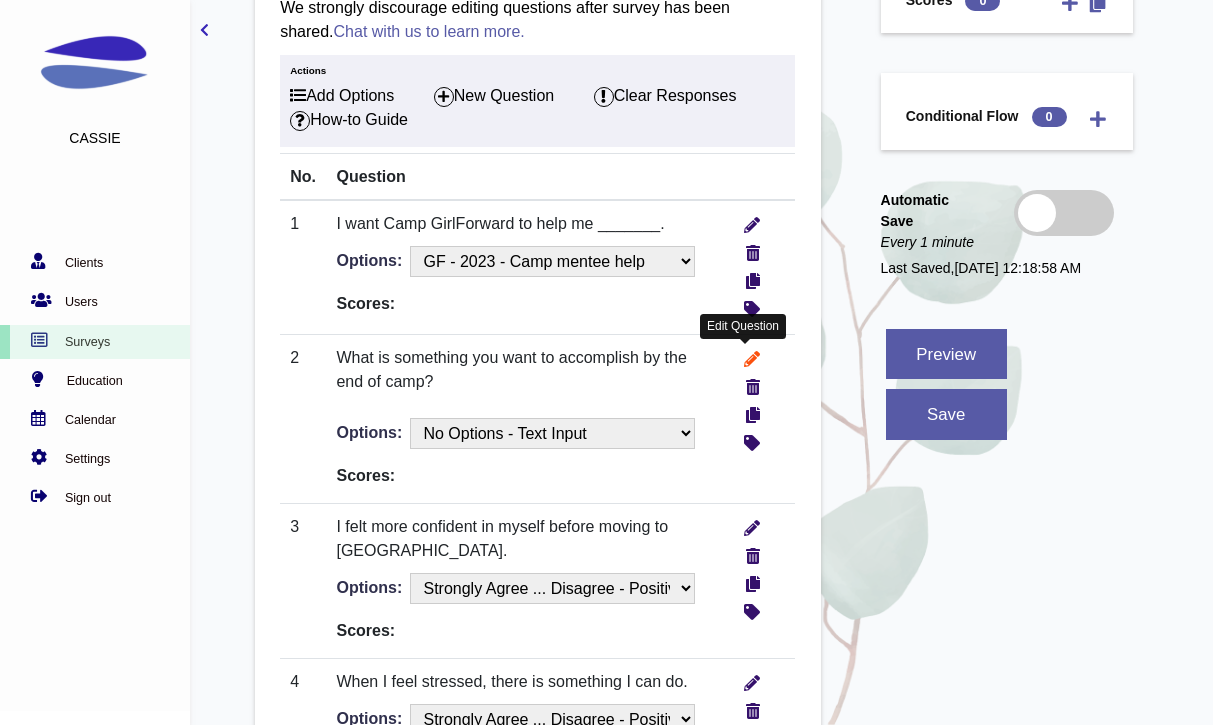 click at bounding box center (752, 356) 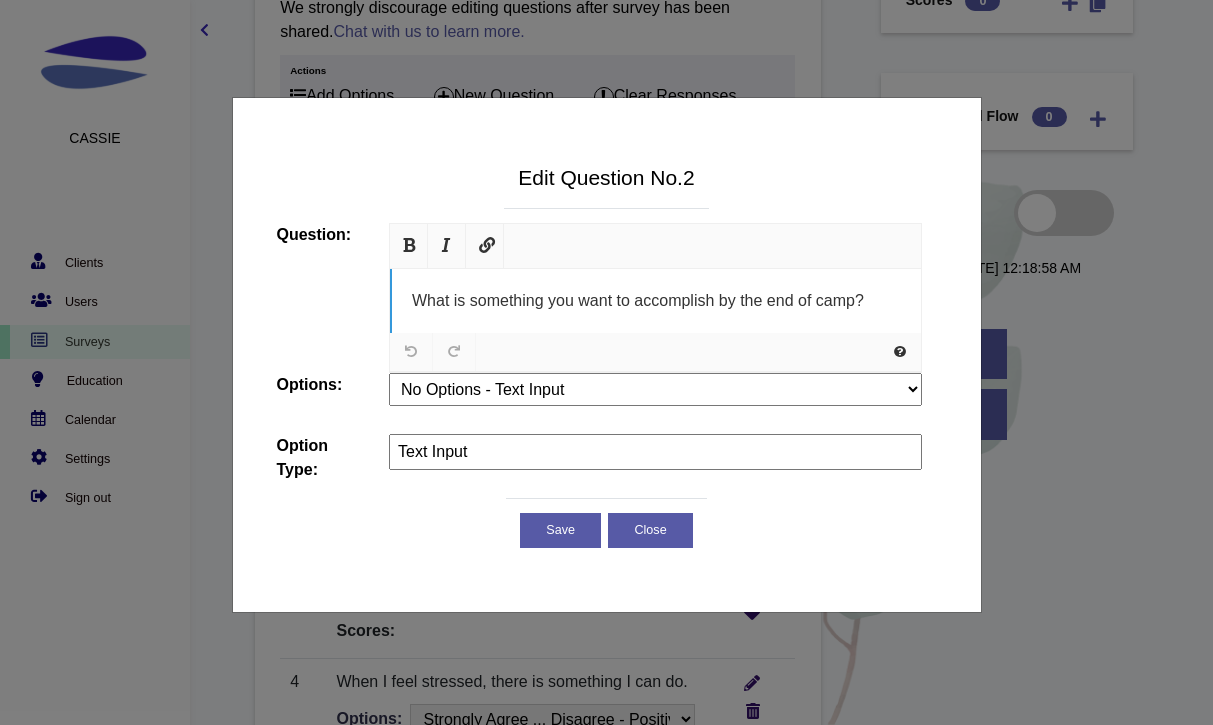 click on "What is something you want to accomplish by the end of camp?" at bounding box center (655, 301) 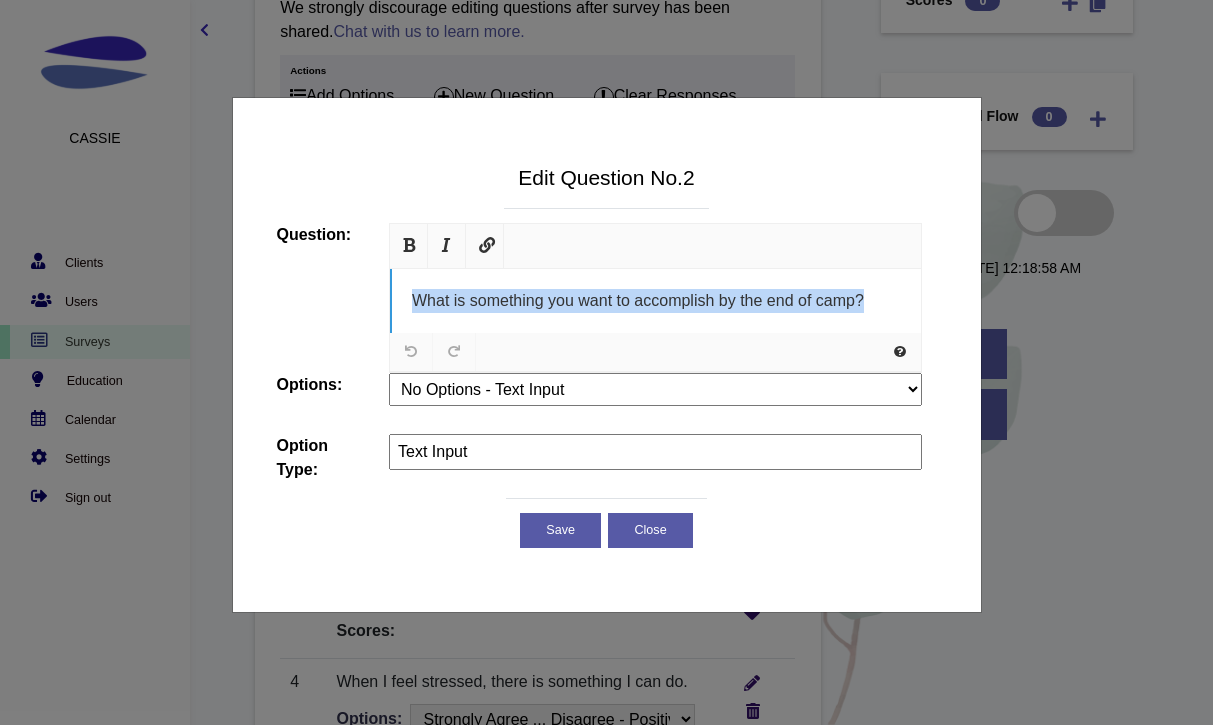paste 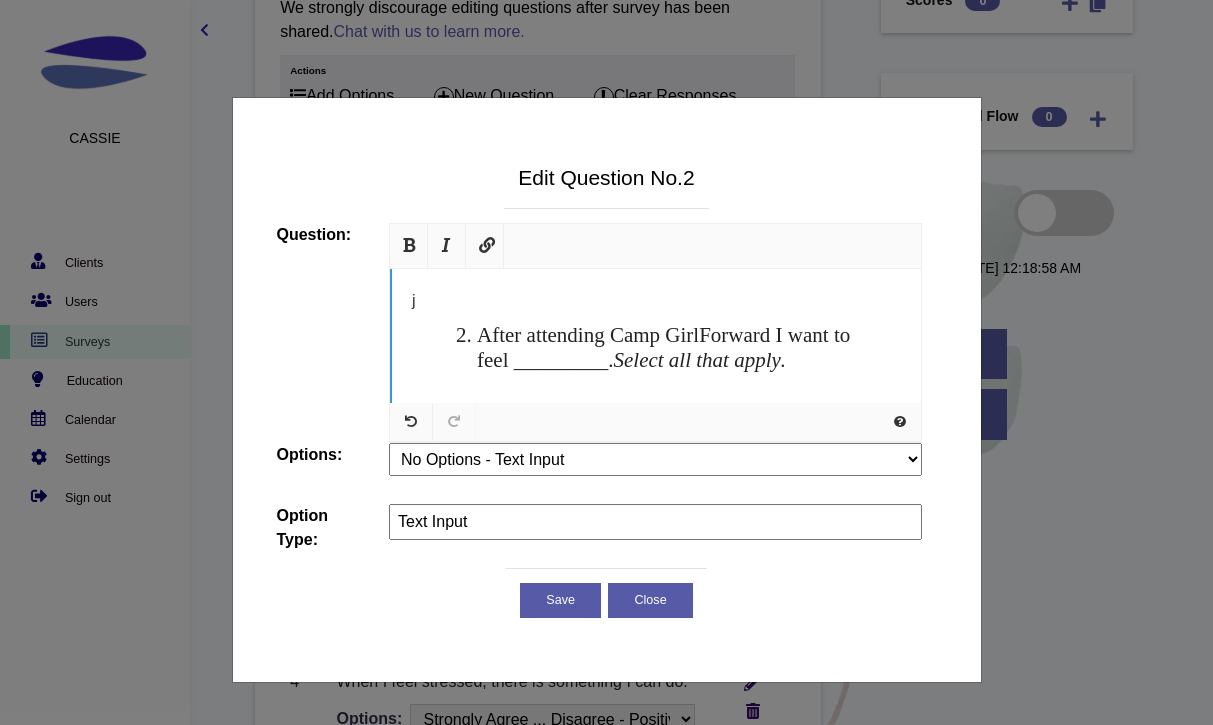 click on "After attending Camp GirlForward I want to feel _________.  Select all that apply." at bounding box center (676, 348) 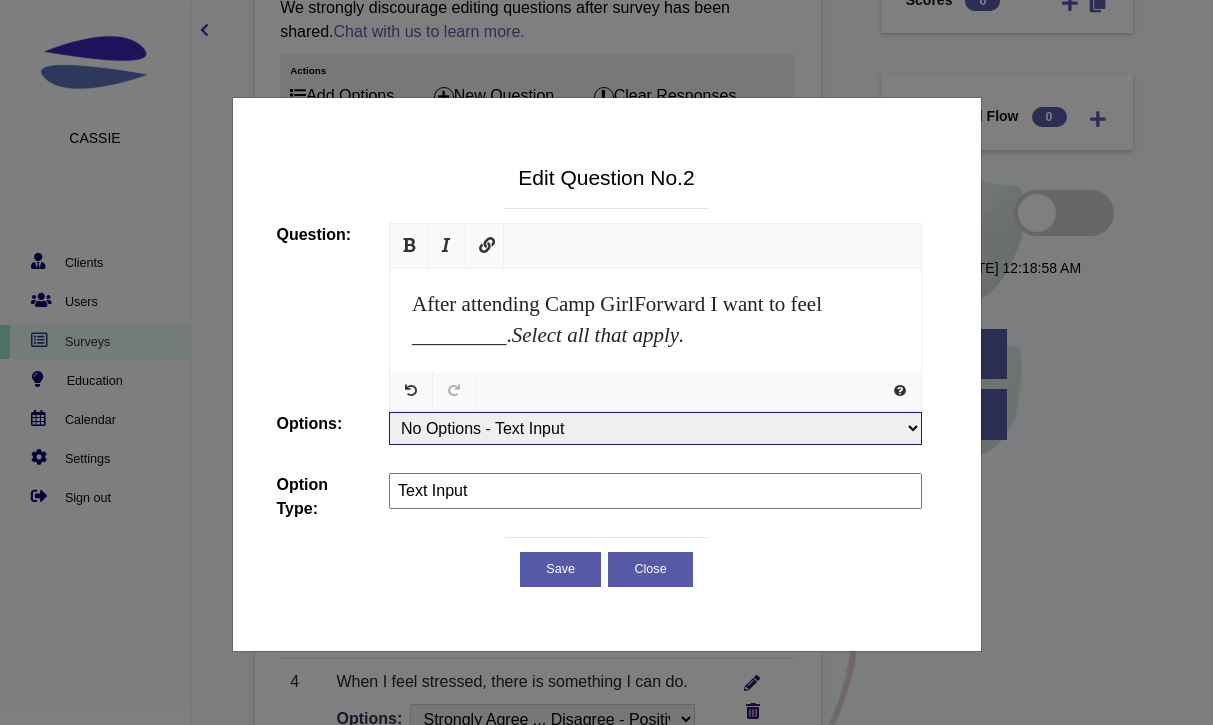 click on "No Options - Text Input    Is there anything else you’d like to share?    What did you help your mentee - Categories    How old are you - GF Mentee    social media - GFMentee    Check all things your mentor has helped you with. - GFMentee3    you and your mentee meet since last survey     top 3 workplace challenges - RemoteWork    did you and your mentor connect since last survey? This includes before and after social
distancing rules began.    best describe your work situation?    the things from the list that have become more/less difficult since [MEDICAL_DATA]    PS-What option(s) describe your ethnicity?    What option(s) best describe your identity?    What option(s) best describe your professional life?    What option(s) best describe your lifestyle?    What is your highest level of completed education?    Why did you choose to volunteer with GirlForward?    What have you primarily been helping your mentee with?    What option(s) best describe your current status? - [GEOGRAPHIC_DATA]" at bounding box center [655, 428] 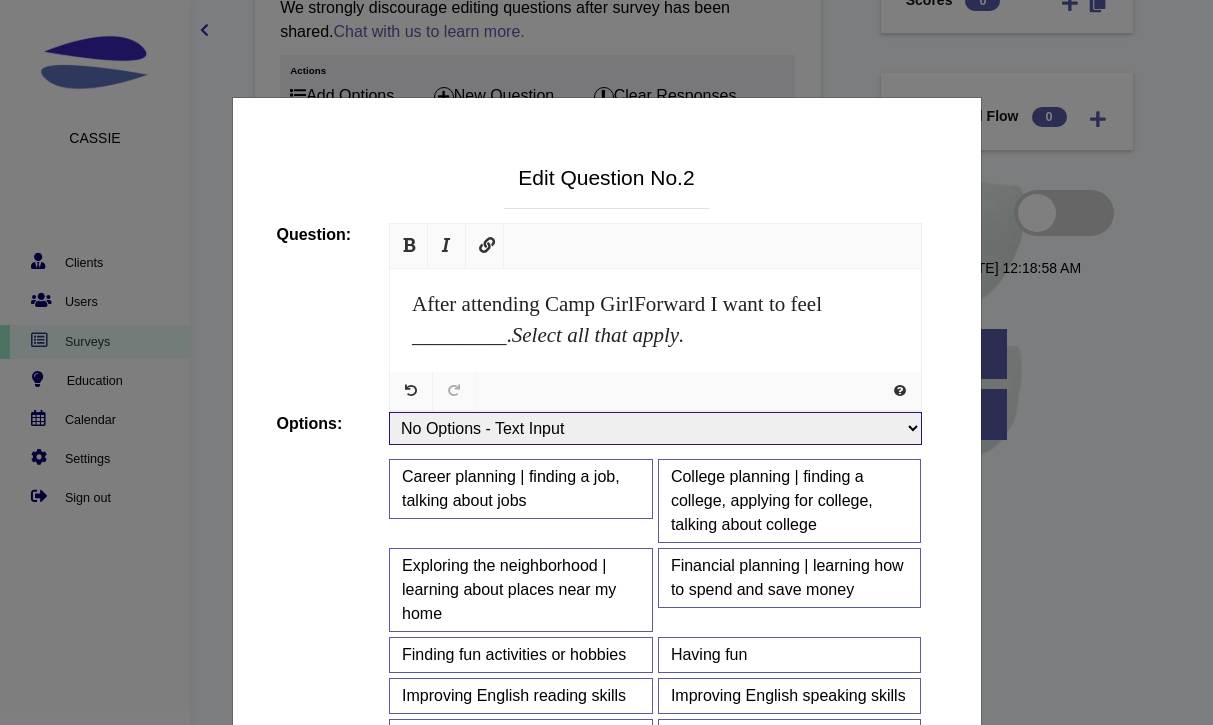 click on "No Options - Text Input    Is there anything else you’d like to share?    What did you help your mentee - Categories    How old are you - GF Mentee    social media - GFMentee    Check all things your mentor has helped you with. - GFMentee3    you and your mentee meet since last survey     top 3 workplace challenges - RemoteWork    did you and your mentor connect since last survey? This includes before and after social
distancing rules began.    best describe your work situation?    the things from the list that have become more/less difficult since [MEDICAL_DATA]    PS-What option(s) describe your ethnicity?    What option(s) best describe your identity?    What option(s) best describe your professional life?    What option(s) best describe your lifestyle?    What is your highest level of completed education?    Why did you choose to volunteer with GirlForward?    What have you primarily been helping your mentee with?    What option(s) best describe your current status? - [GEOGRAPHIC_DATA]" at bounding box center (655, 428) 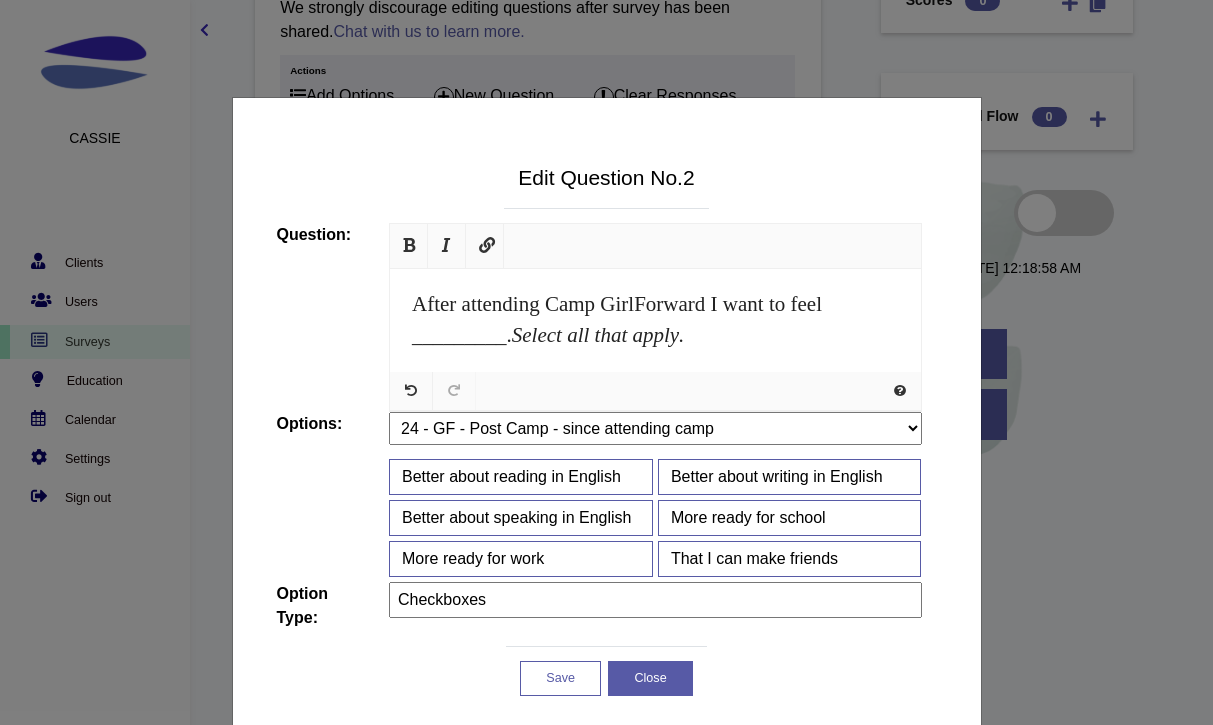 click on "Save" at bounding box center (560, 679) 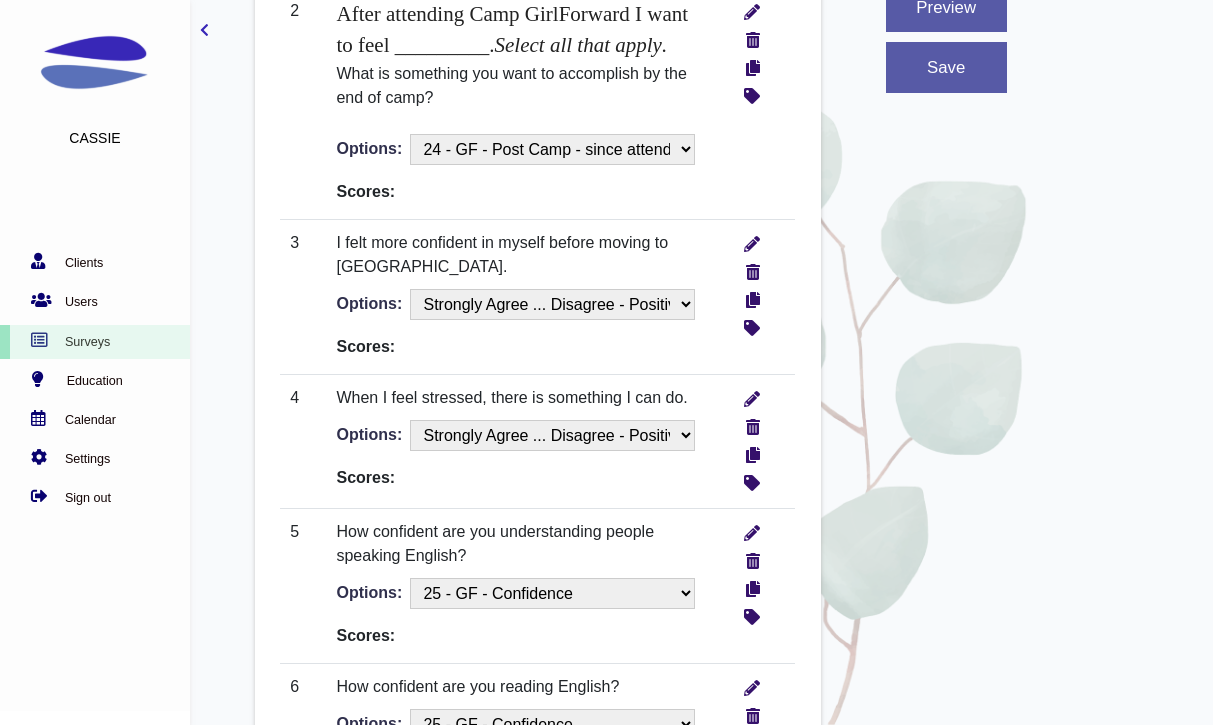scroll, scrollTop: 1184, scrollLeft: 0, axis: vertical 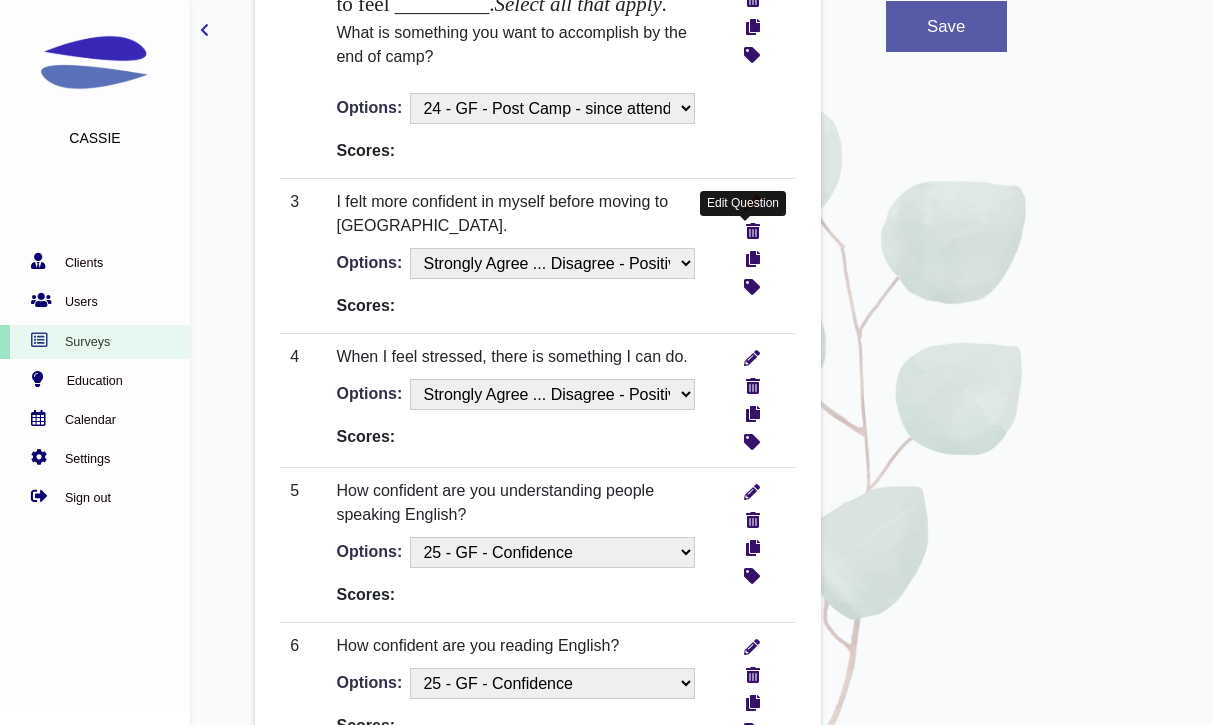 click at bounding box center (752, 200) 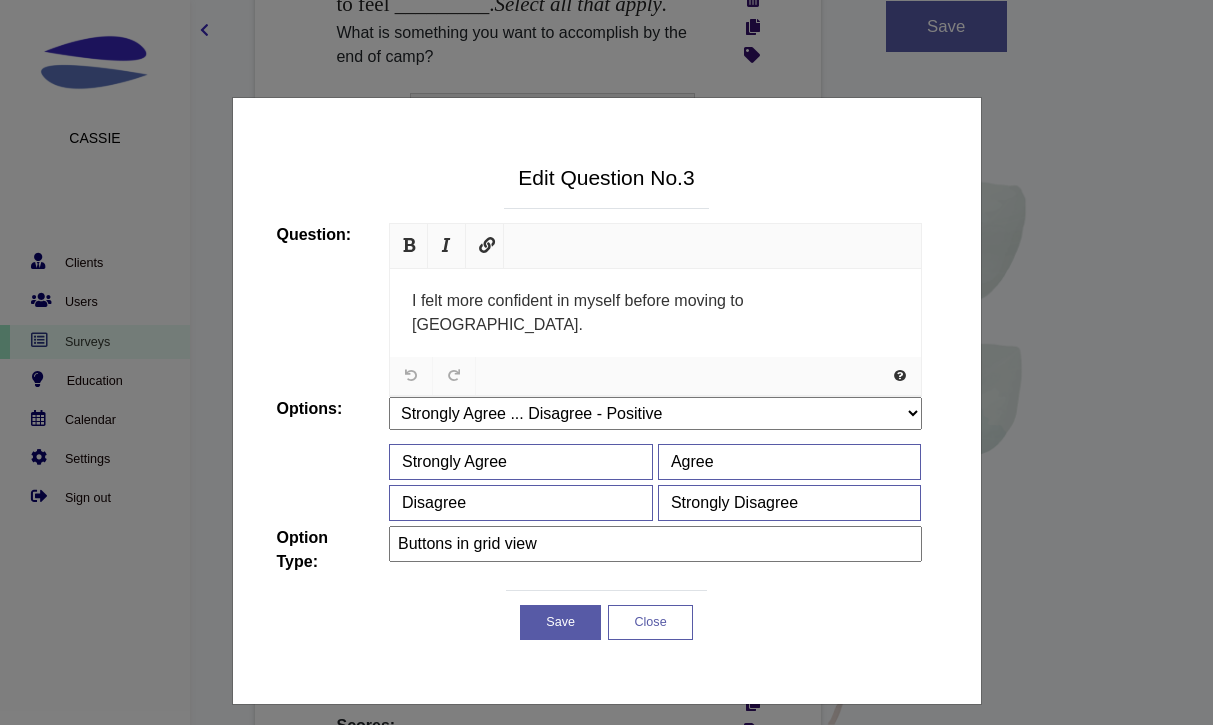 click on "Close" at bounding box center [650, 623] 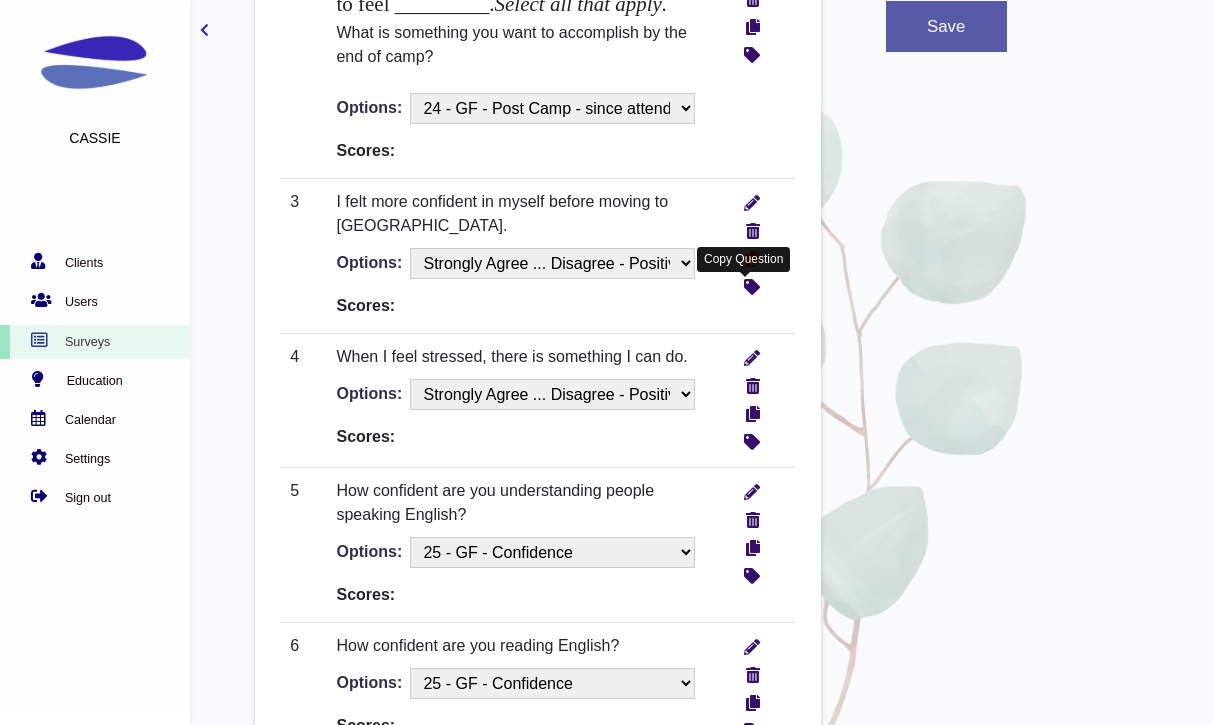 click at bounding box center [753, 256] 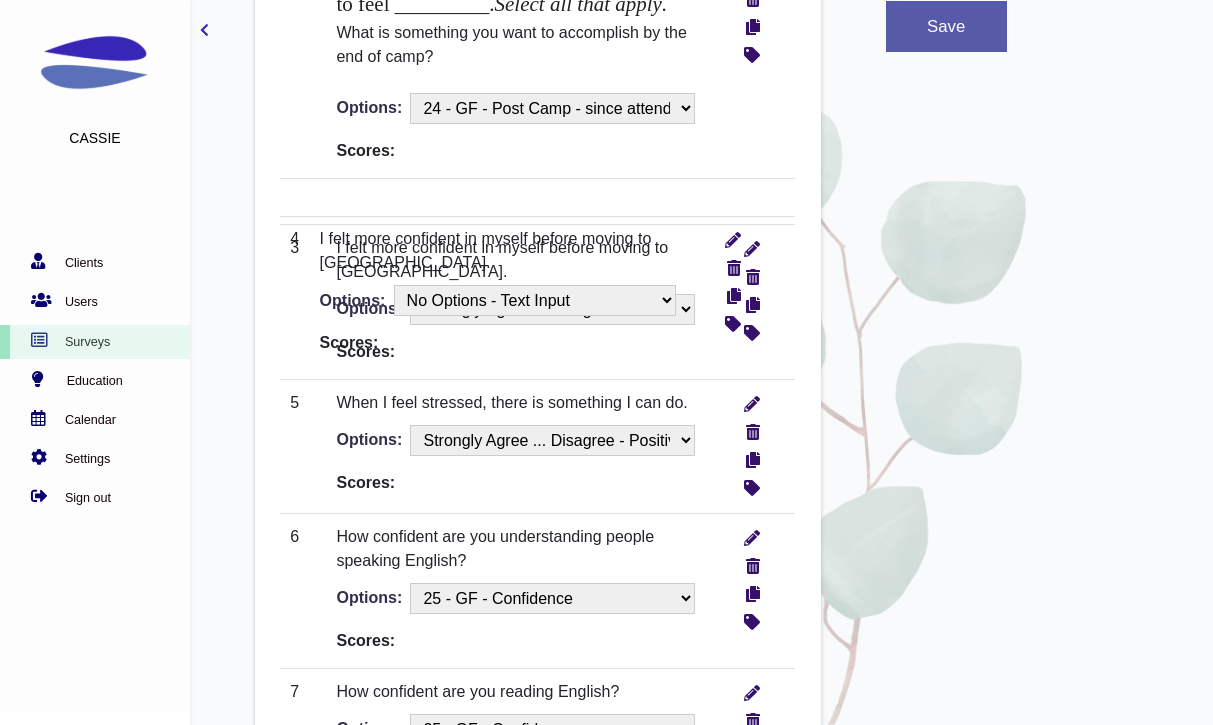 drag, startPoint x: 359, startPoint y: 410, endPoint x: 358, endPoint y: 231, distance: 179.00279 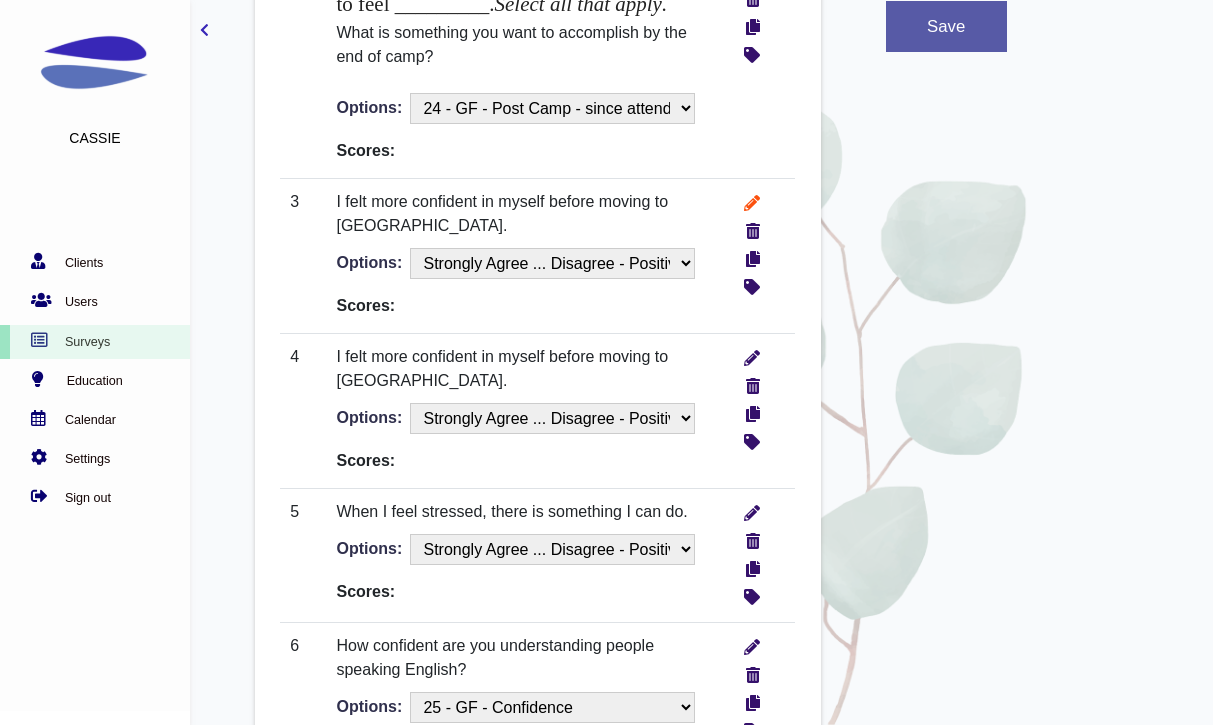 click at bounding box center [752, 200] 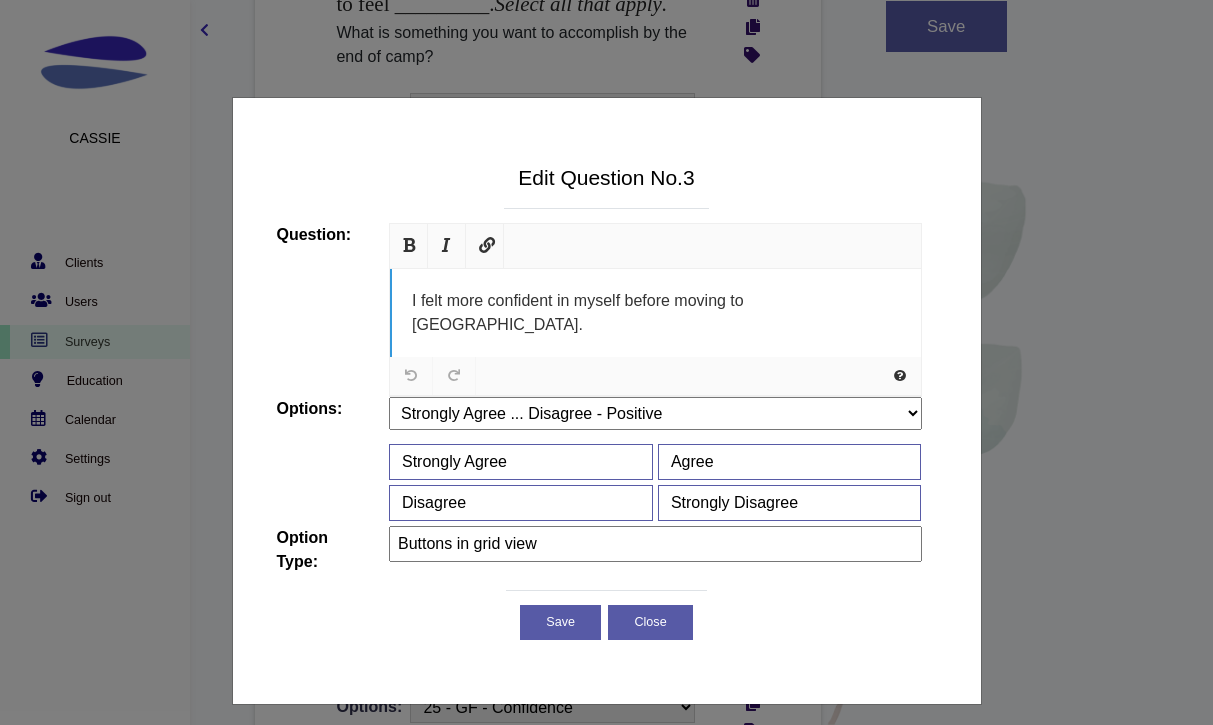 click on "I felt more confident in myself before moving to [GEOGRAPHIC_DATA]." at bounding box center (578, 312) 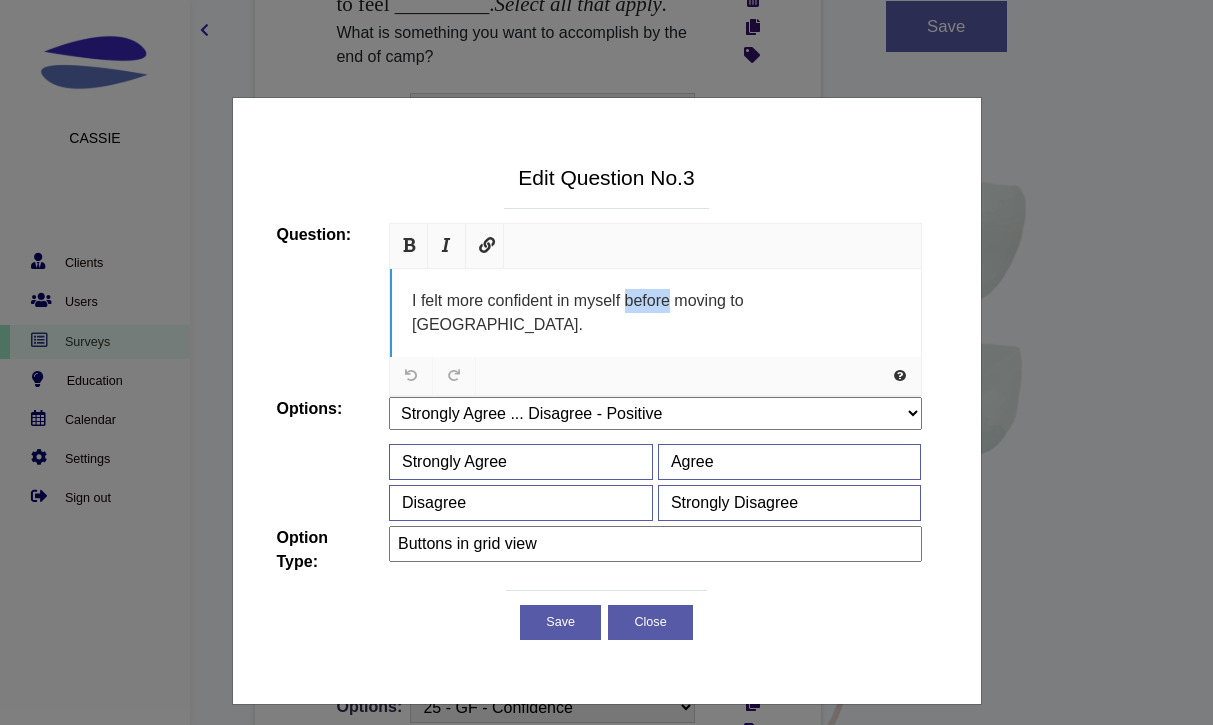 click on "I felt more confident in myself before moving to [GEOGRAPHIC_DATA]." at bounding box center (578, 312) 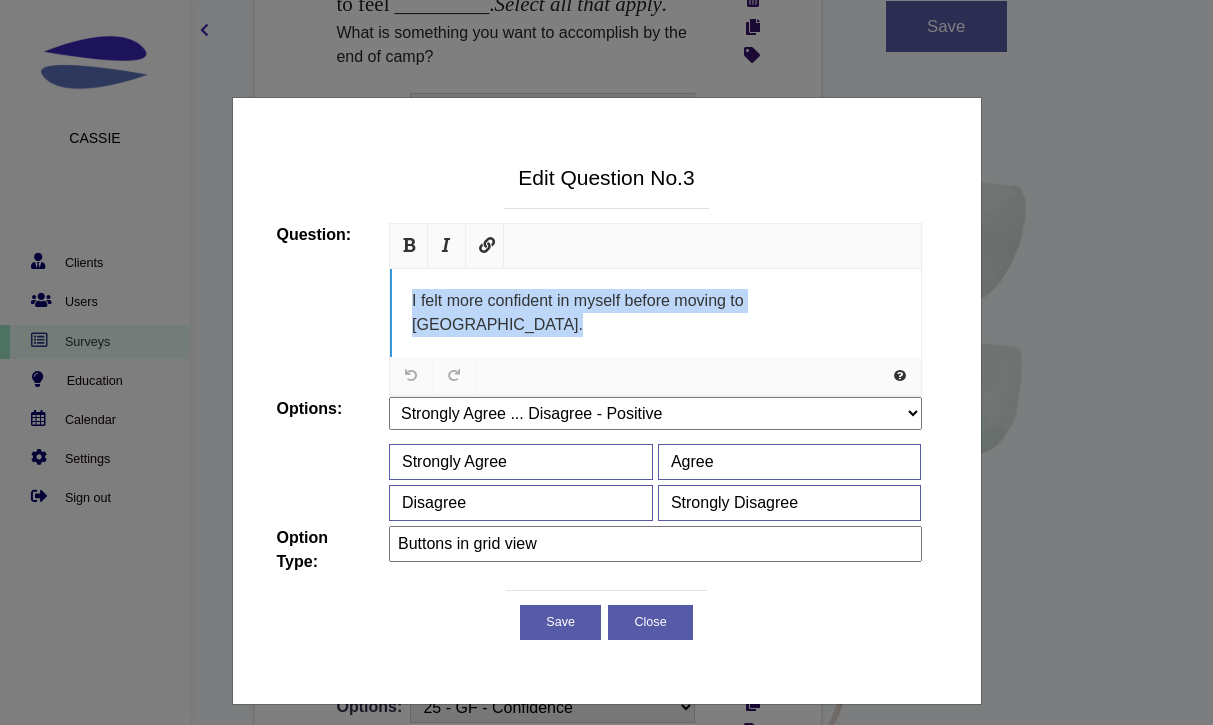 paste 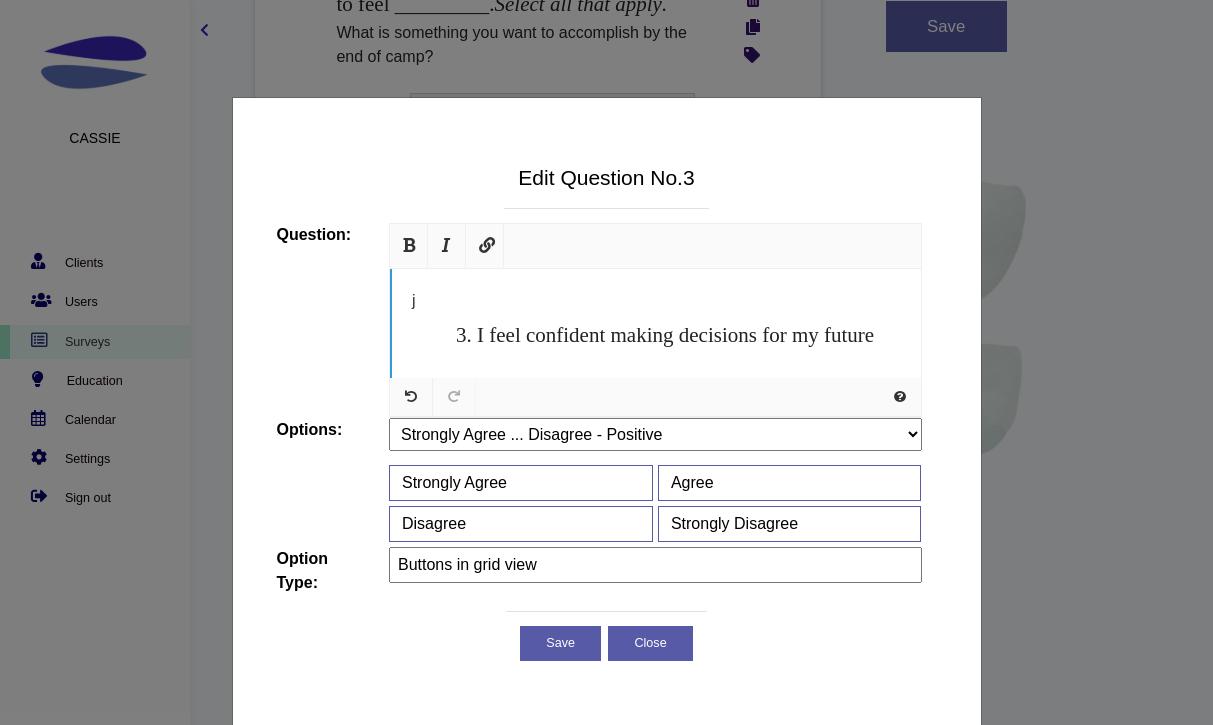 click on "I feel confident making decisions for my future" at bounding box center [675, 335] 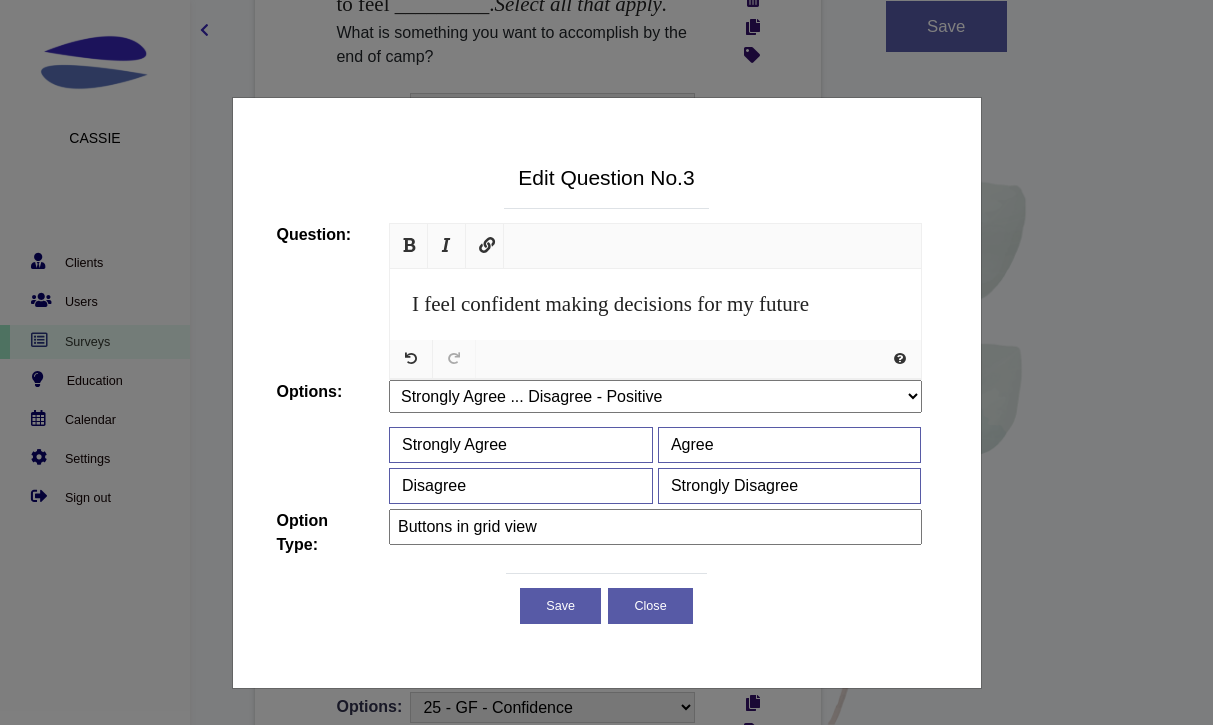 click on "Save
Close" at bounding box center [606, 605] 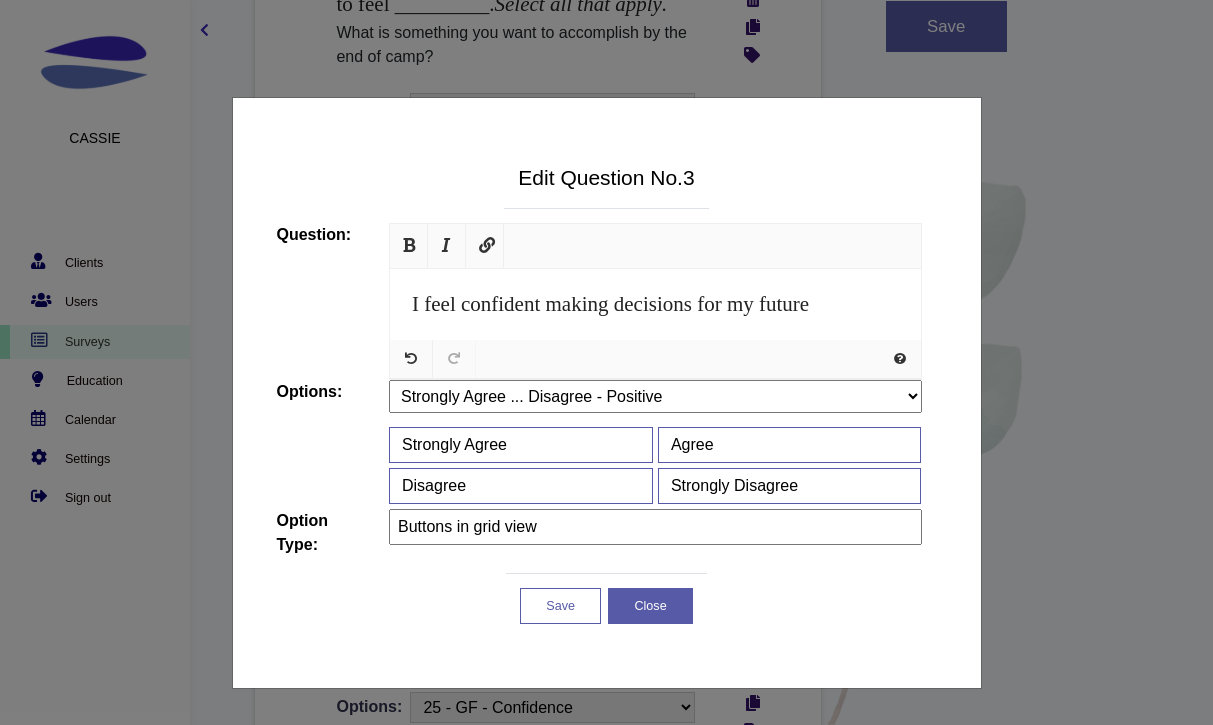 click on "Save" at bounding box center [560, 606] 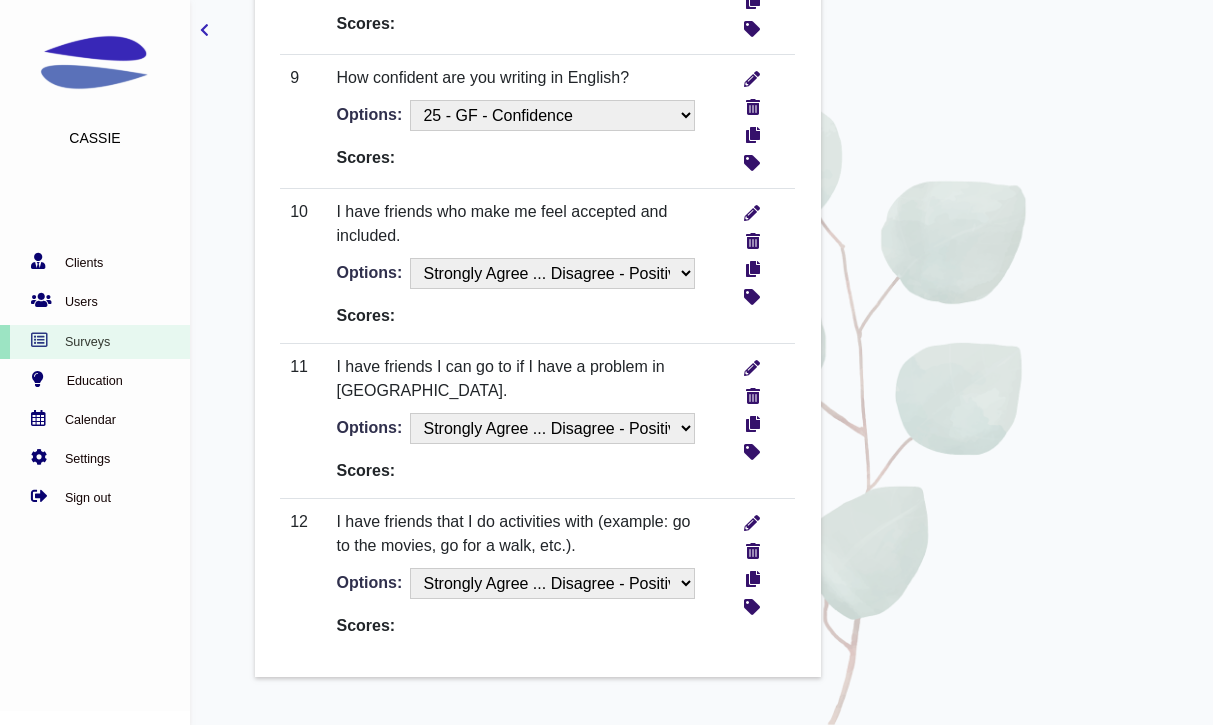 scroll, scrollTop: 2197, scrollLeft: 0, axis: vertical 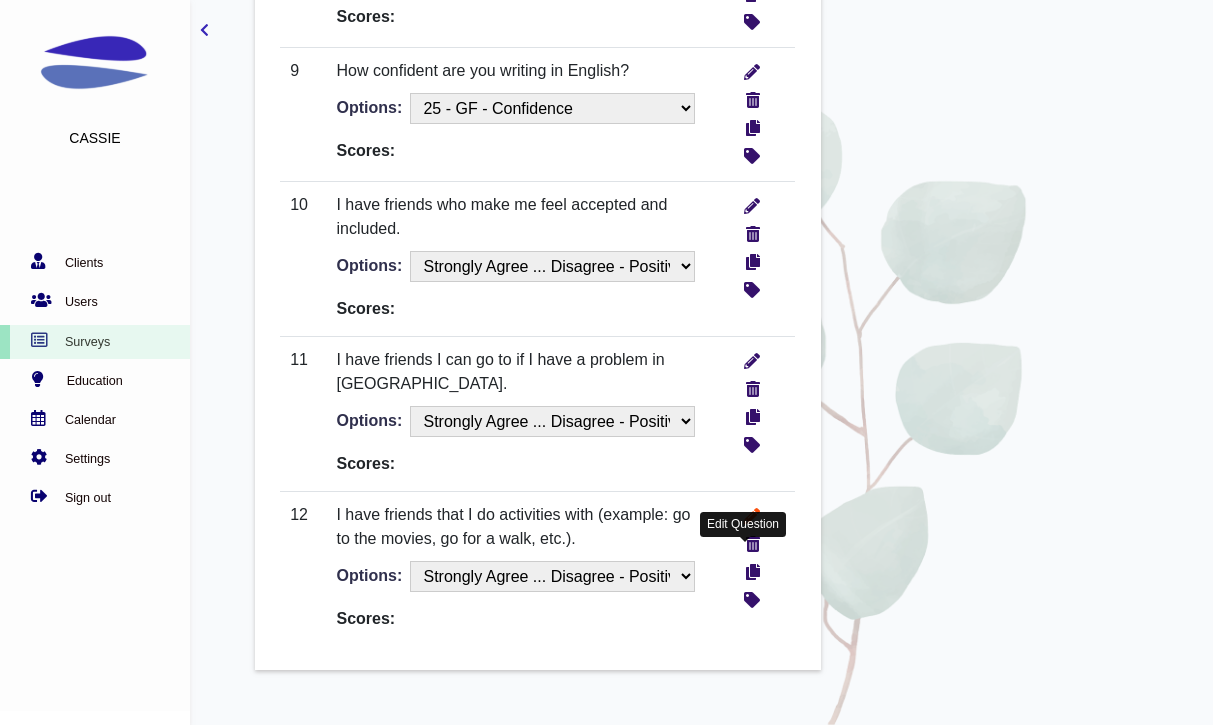 click at bounding box center (752, 513) 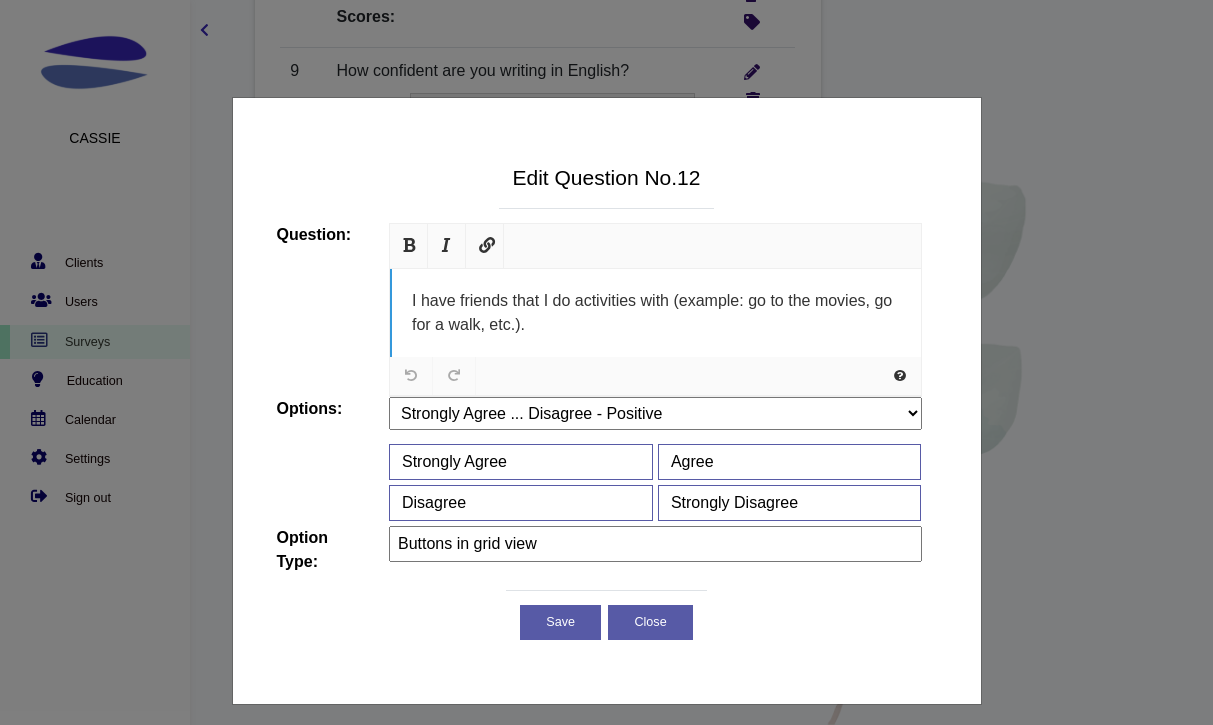 click on "I have friends that I do activities with (example: go to the movies, go for a walk, etc.)." at bounding box center (655, 313) 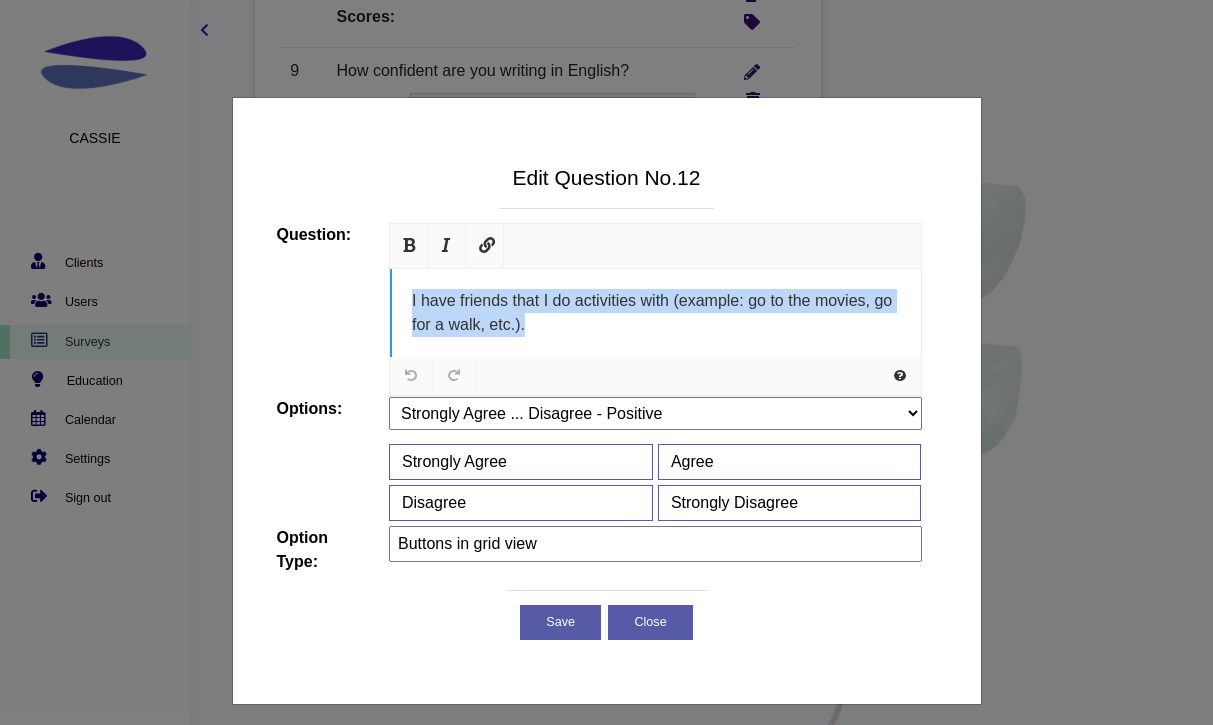 paste 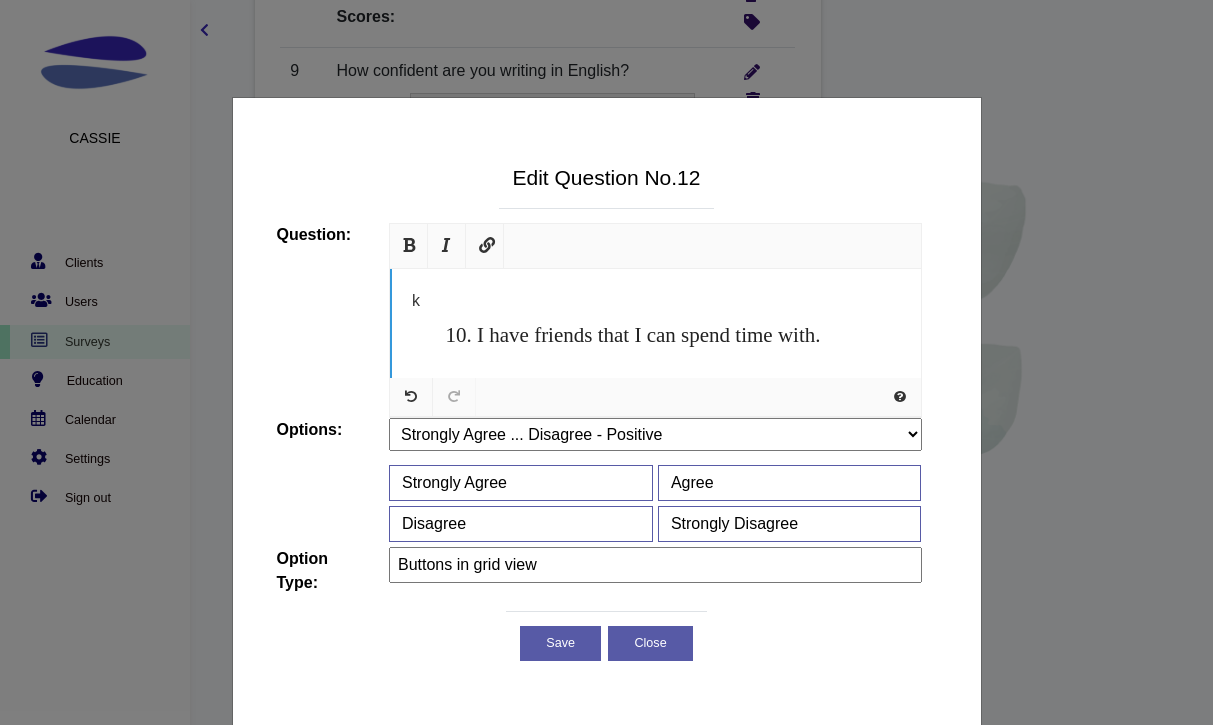click on "I have friends that I can spend time with." at bounding box center (676, 335) 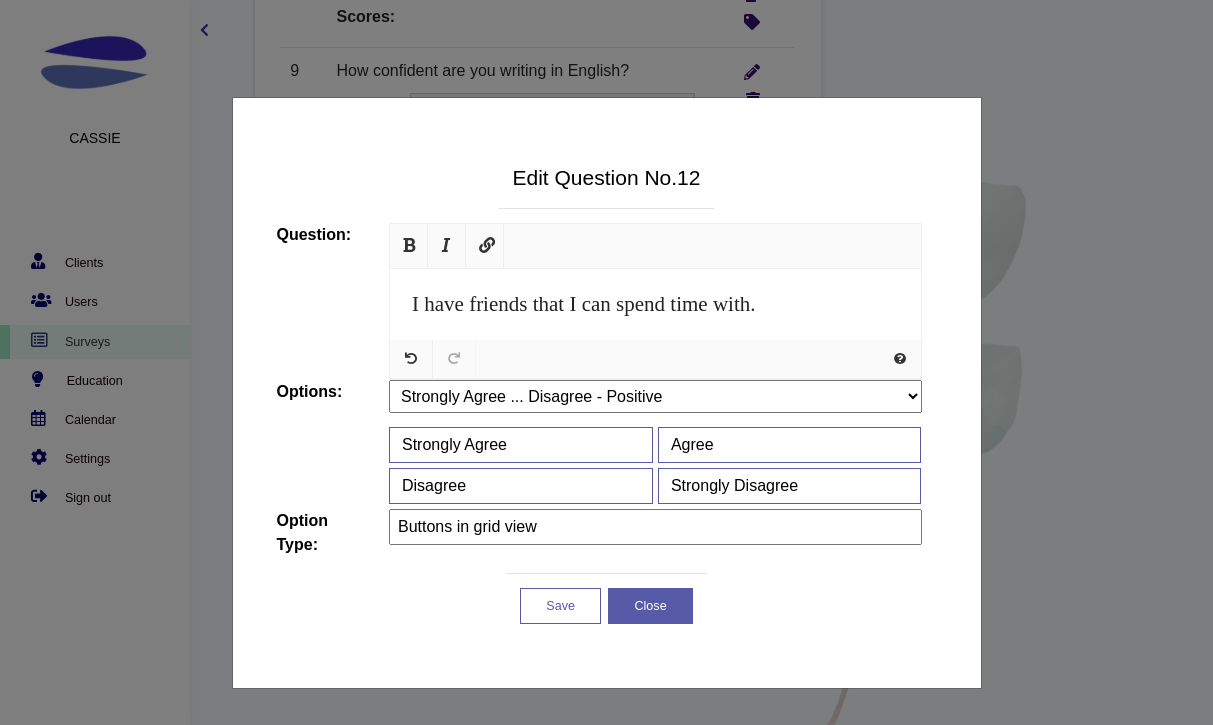 click on "Save" at bounding box center [560, 606] 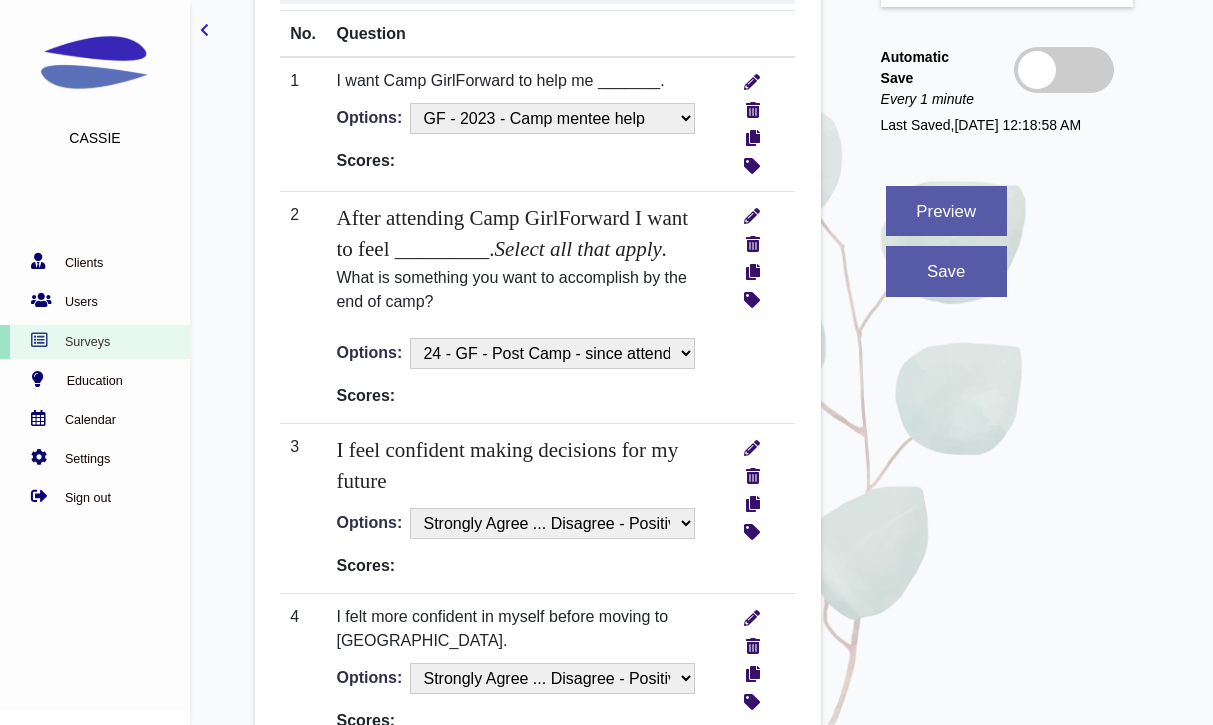 scroll, scrollTop: 918, scrollLeft: 0, axis: vertical 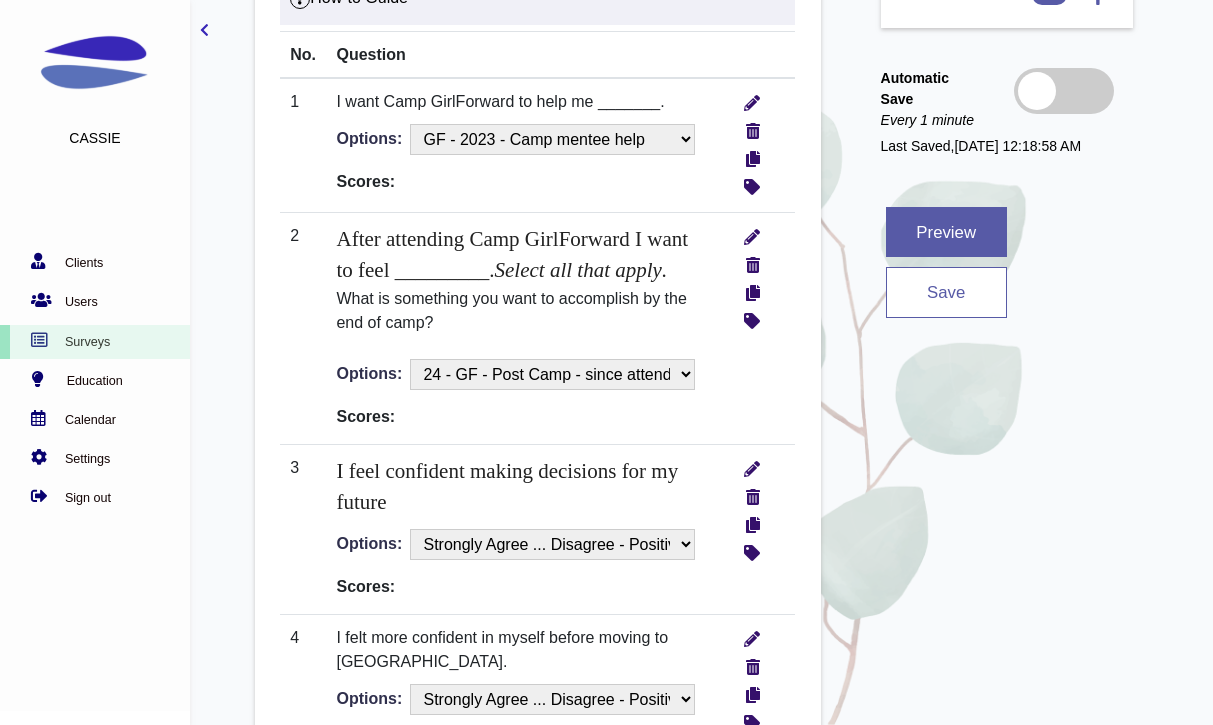 click on "save" at bounding box center [946, 292] 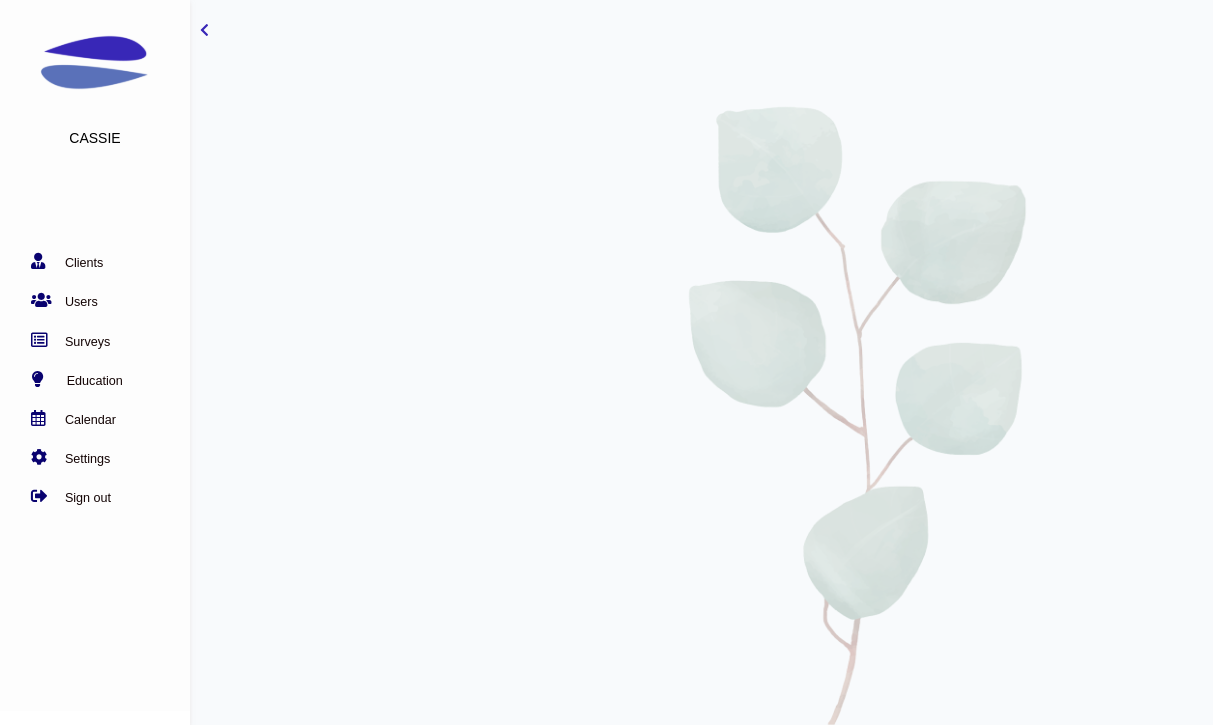 scroll, scrollTop: 0, scrollLeft: 0, axis: both 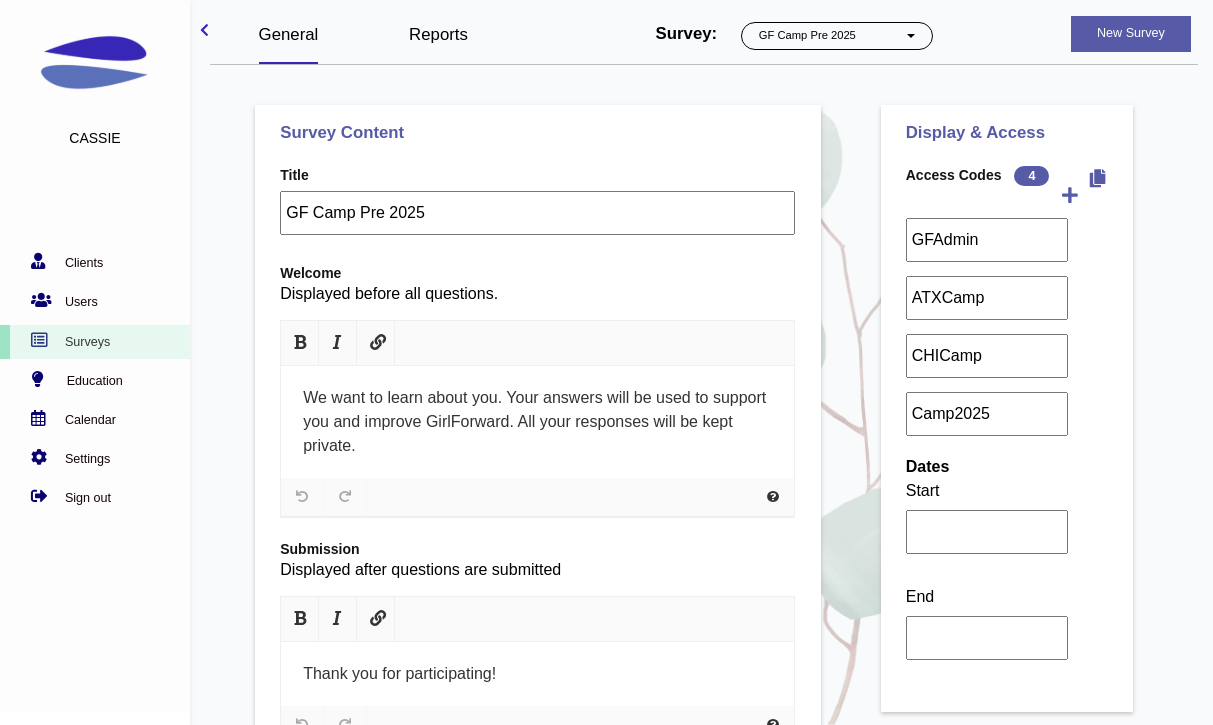 select on "1062" 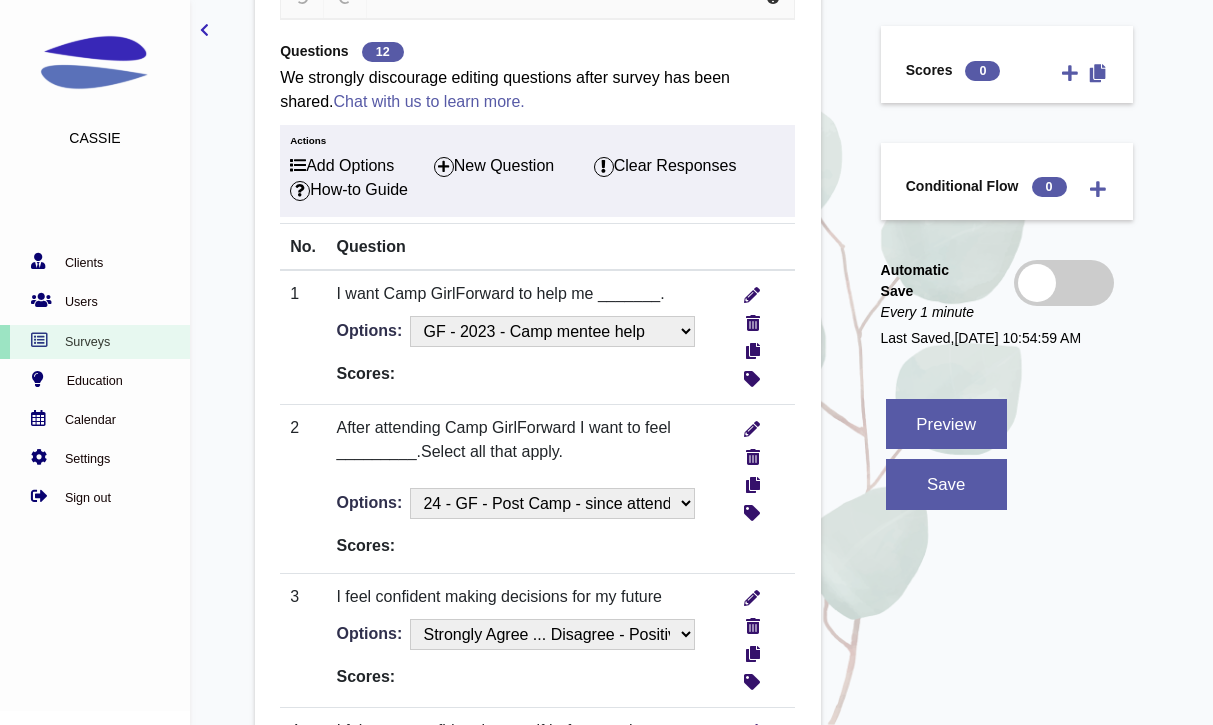scroll, scrollTop: 729, scrollLeft: 0, axis: vertical 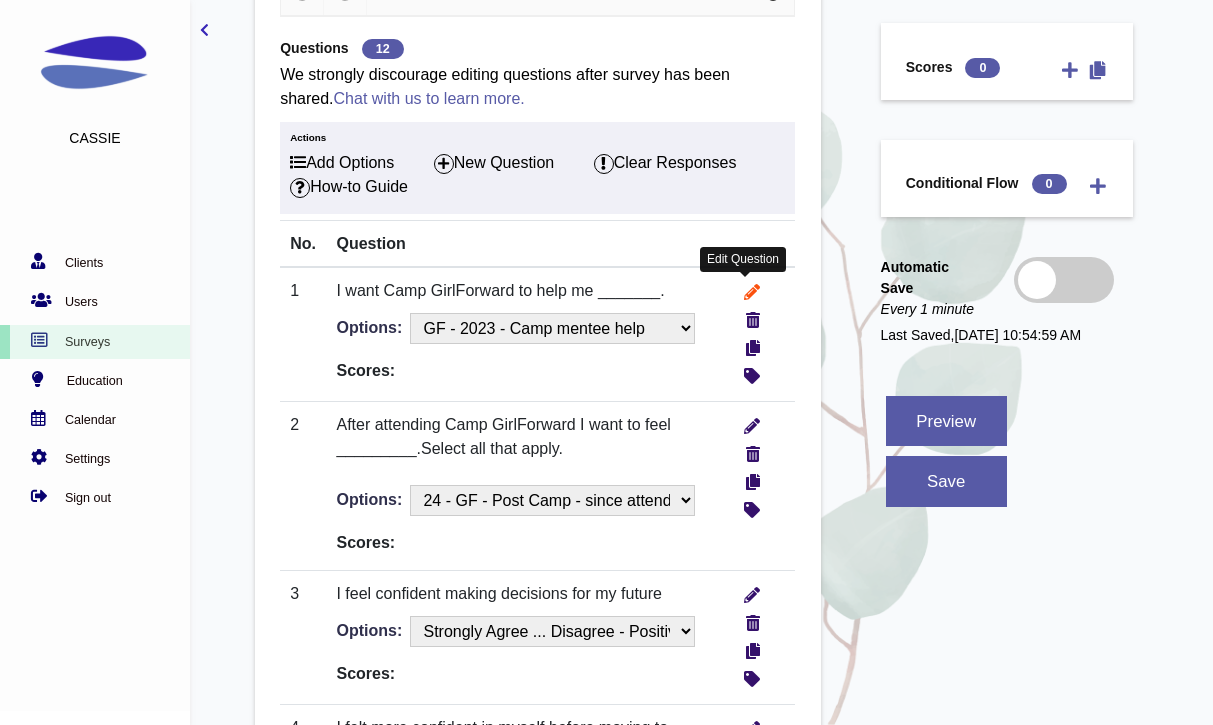 click at bounding box center [752, 289] 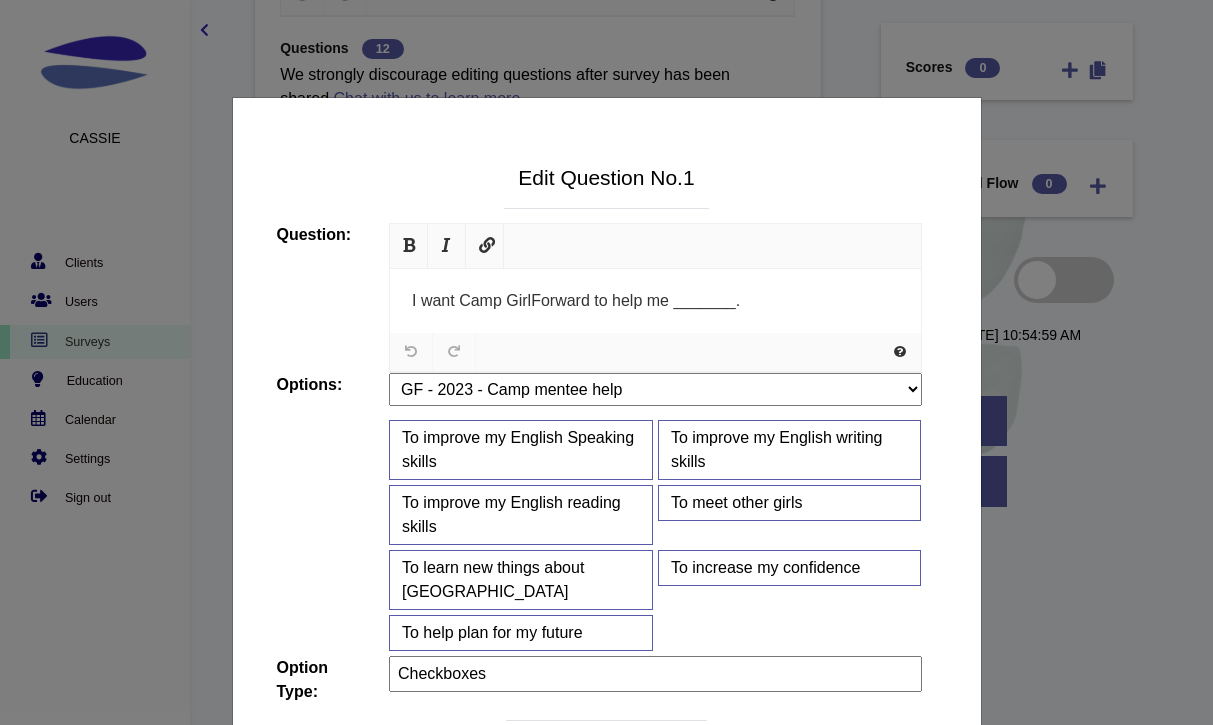 scroll, scrollTop: 65, scrollLeft: 0, axis: vertical 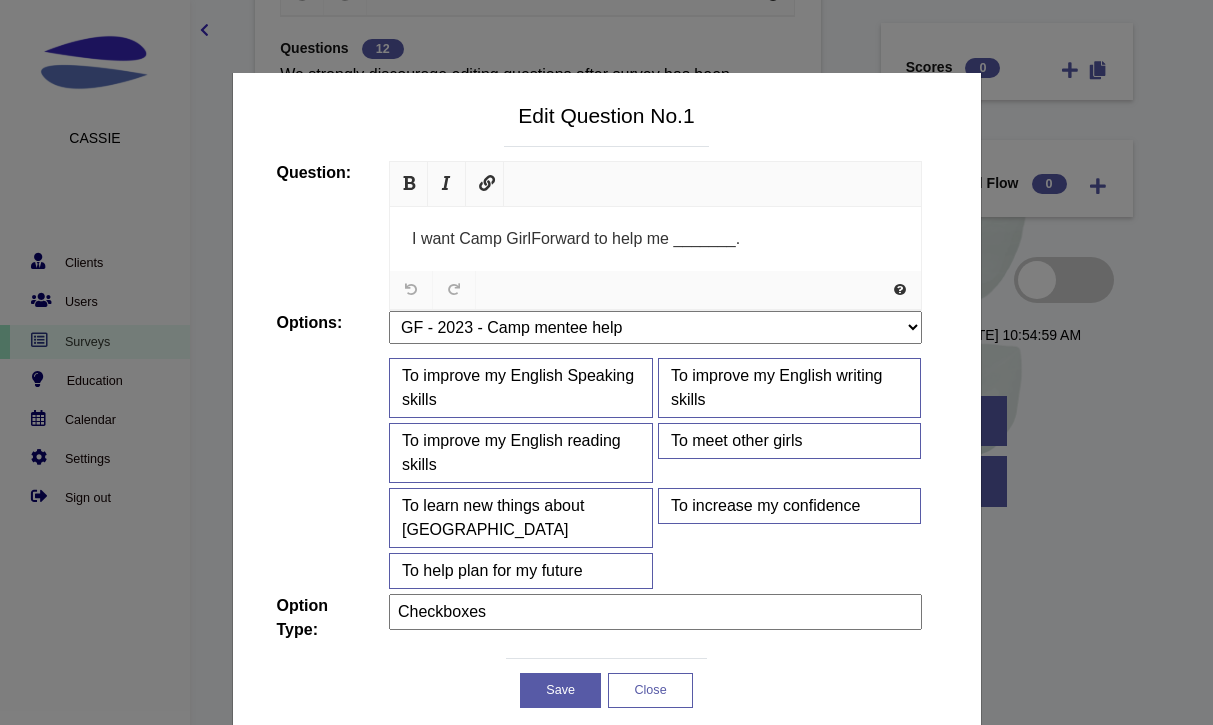 click on "Close" at bounding box center [650, 691] 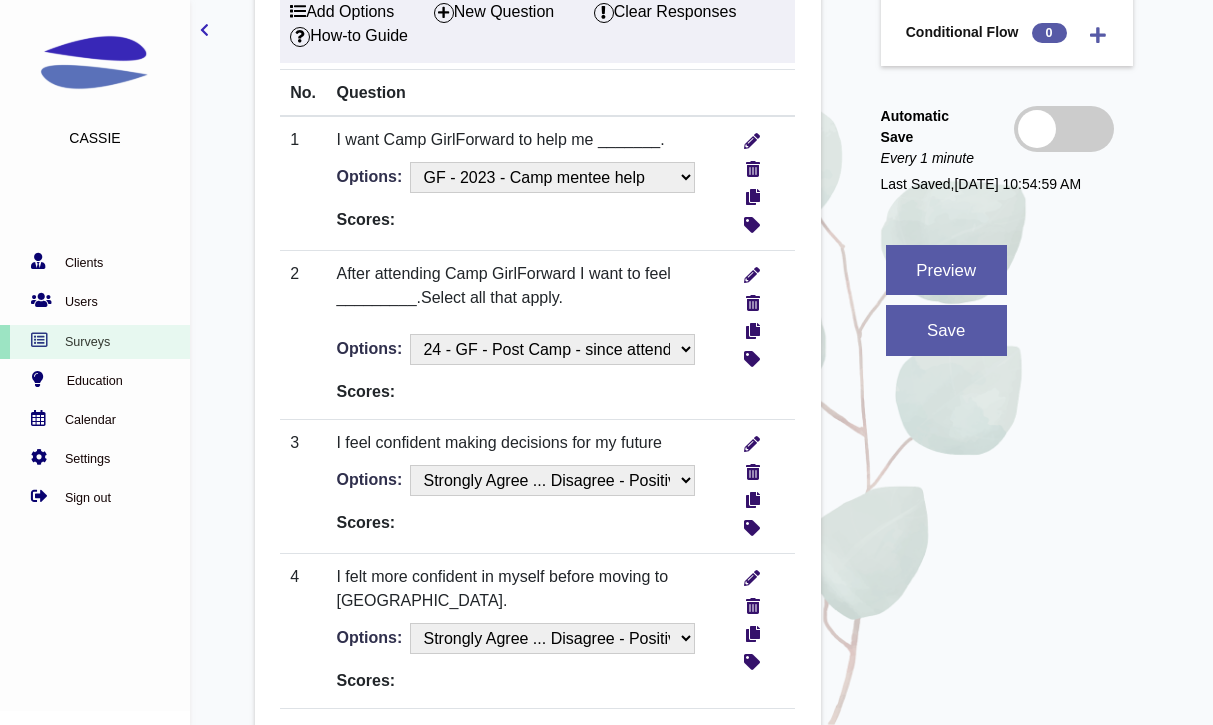 scroll, scrollTop: 894, scrollLeft: 0, axis: vertical 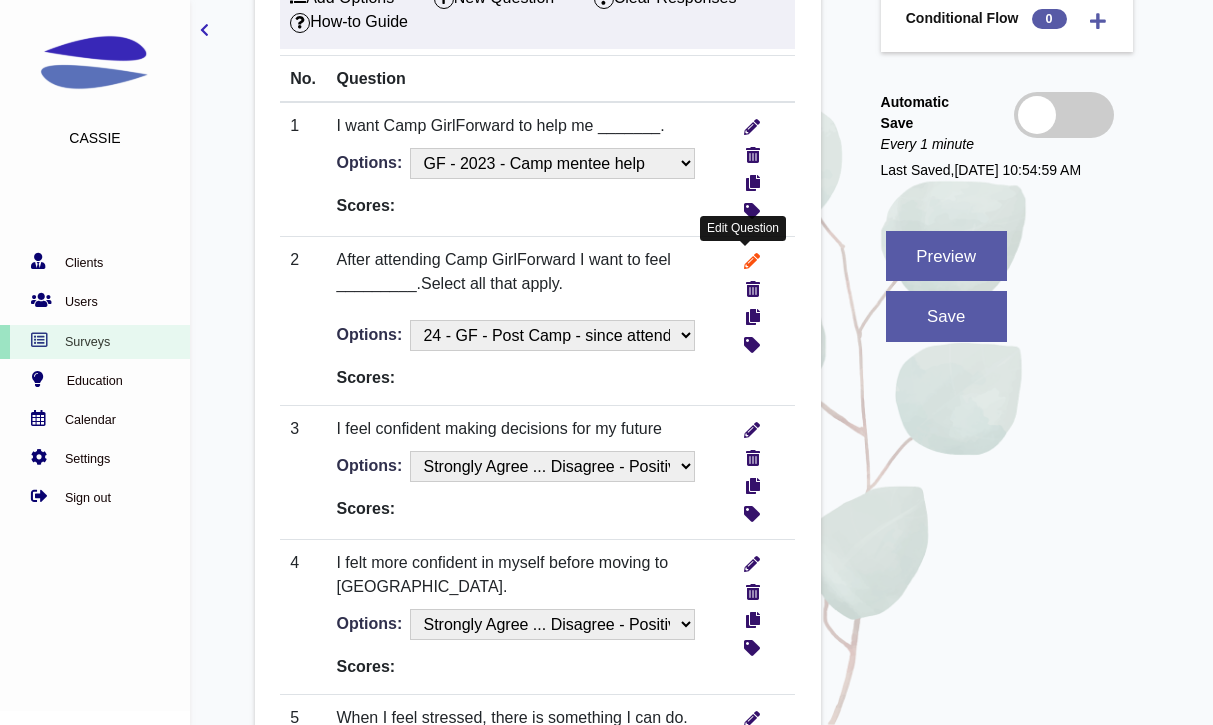click at bounding box center [746, 262] 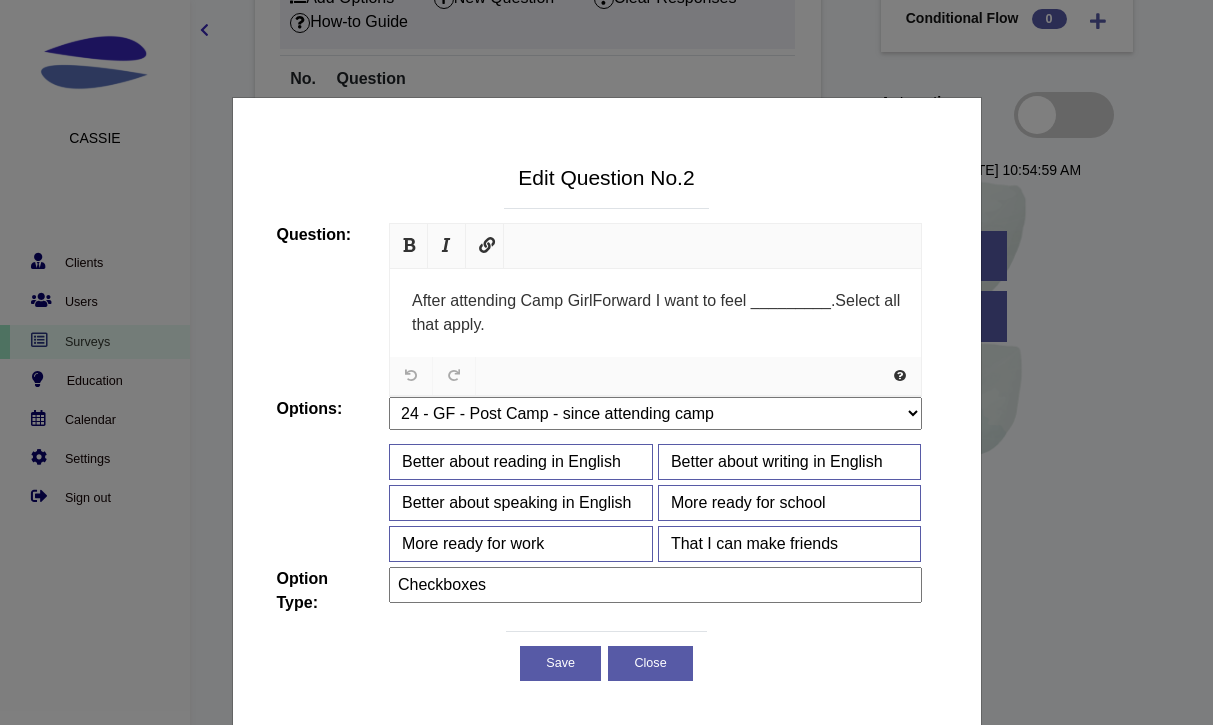scroll, scrollTop: 0, scrollLeft: 0, axis: both 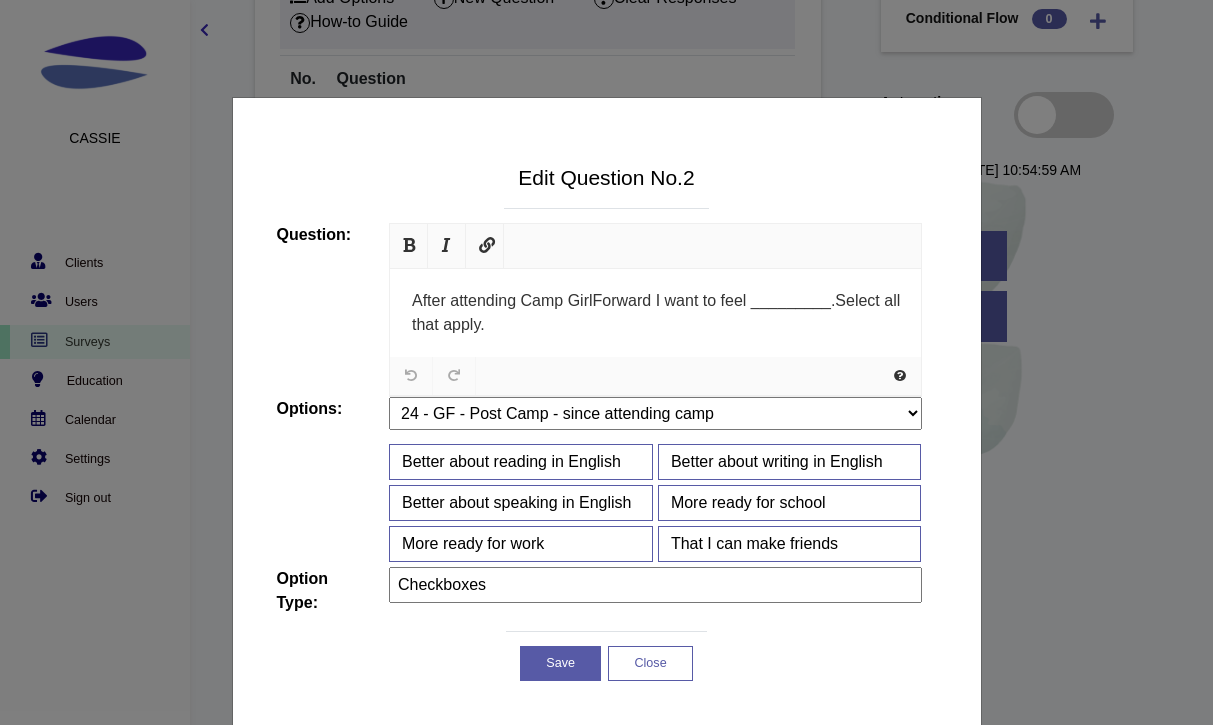 click on "Close" at bounding box center (650, 664) 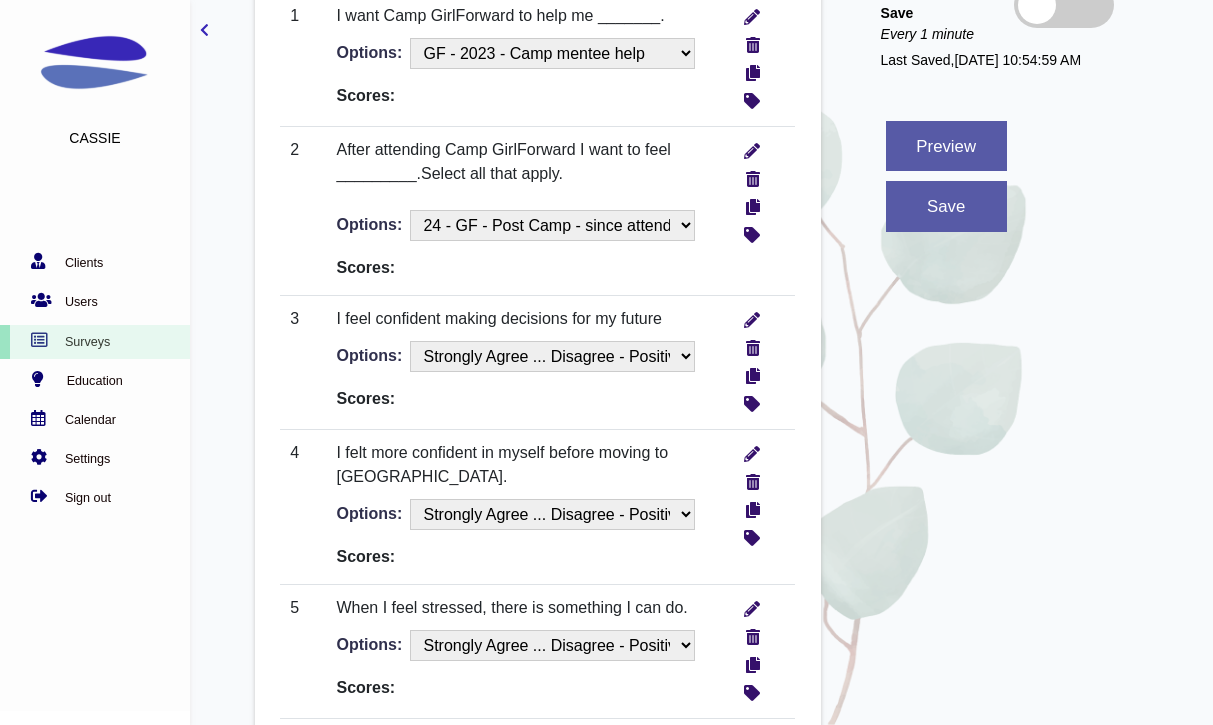 scroll, scrollTop: 855, scrollLeft: 0, axis: vertical 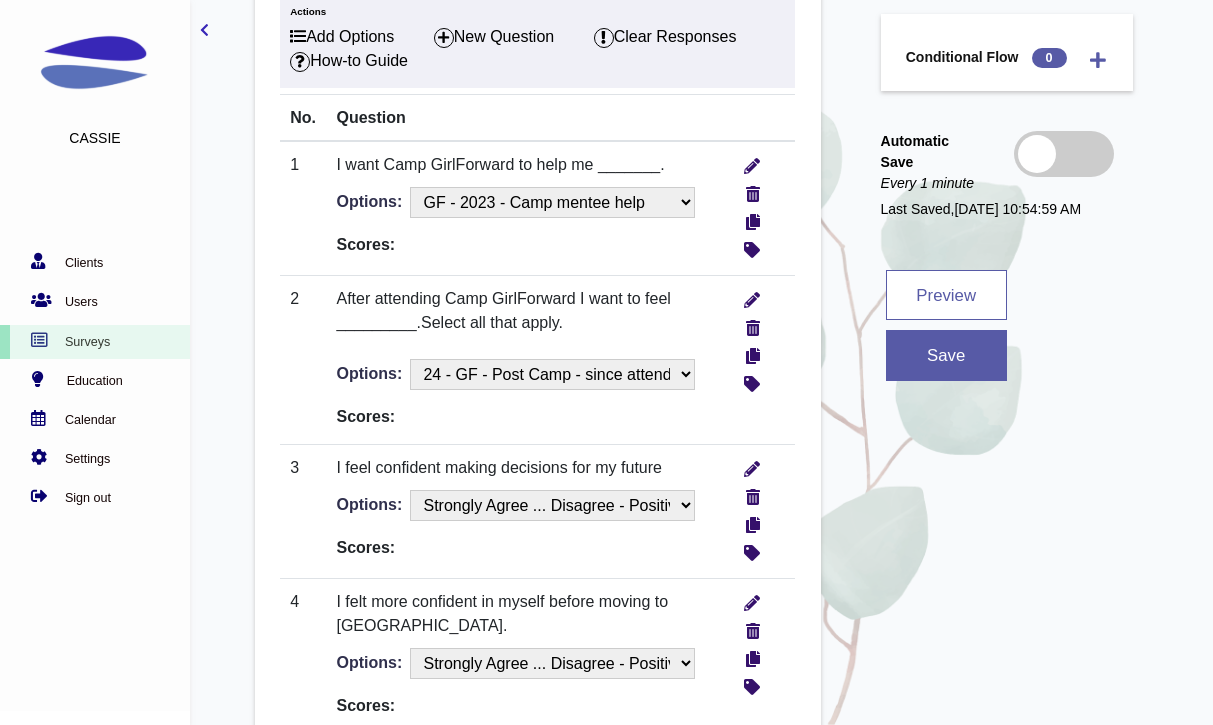 click on "Preview" at bounding box center [946, 295] 